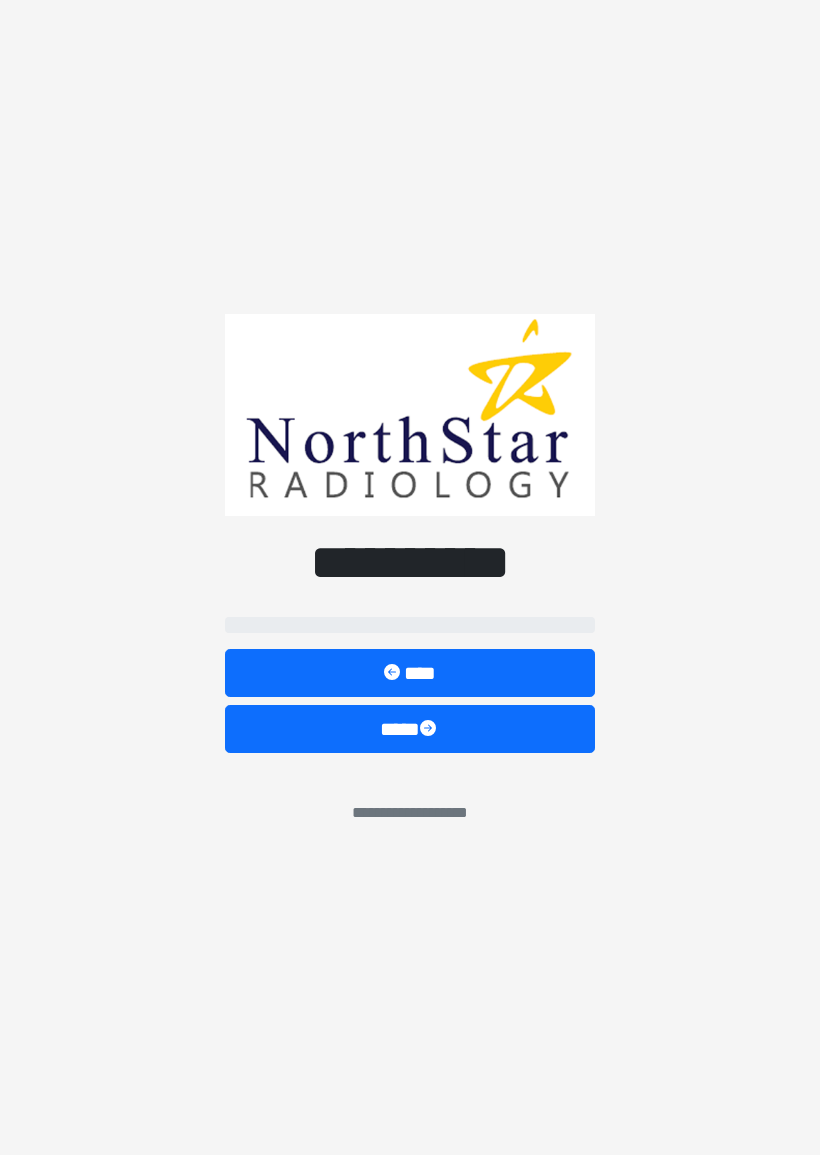 scroll, scrollTop: 0, scrollLeft: 0, axis: both 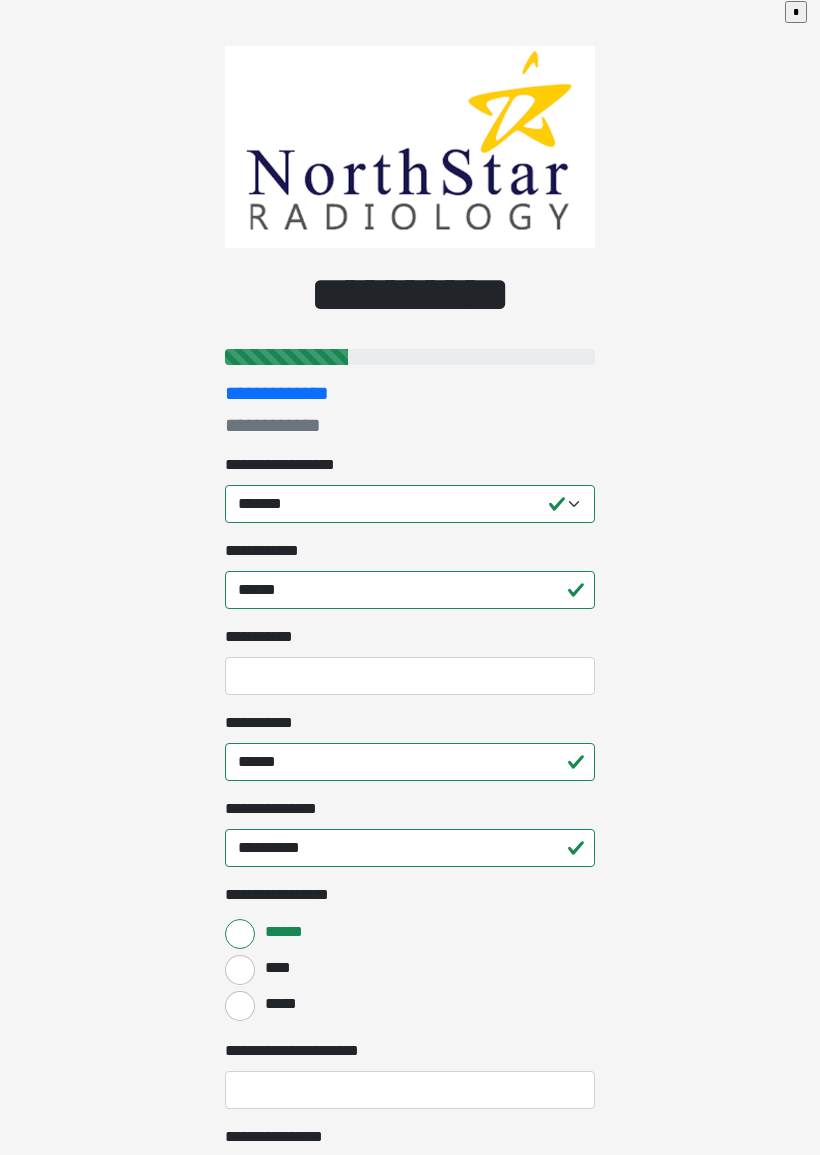 click on "**********" at bounding box center [410, 661] 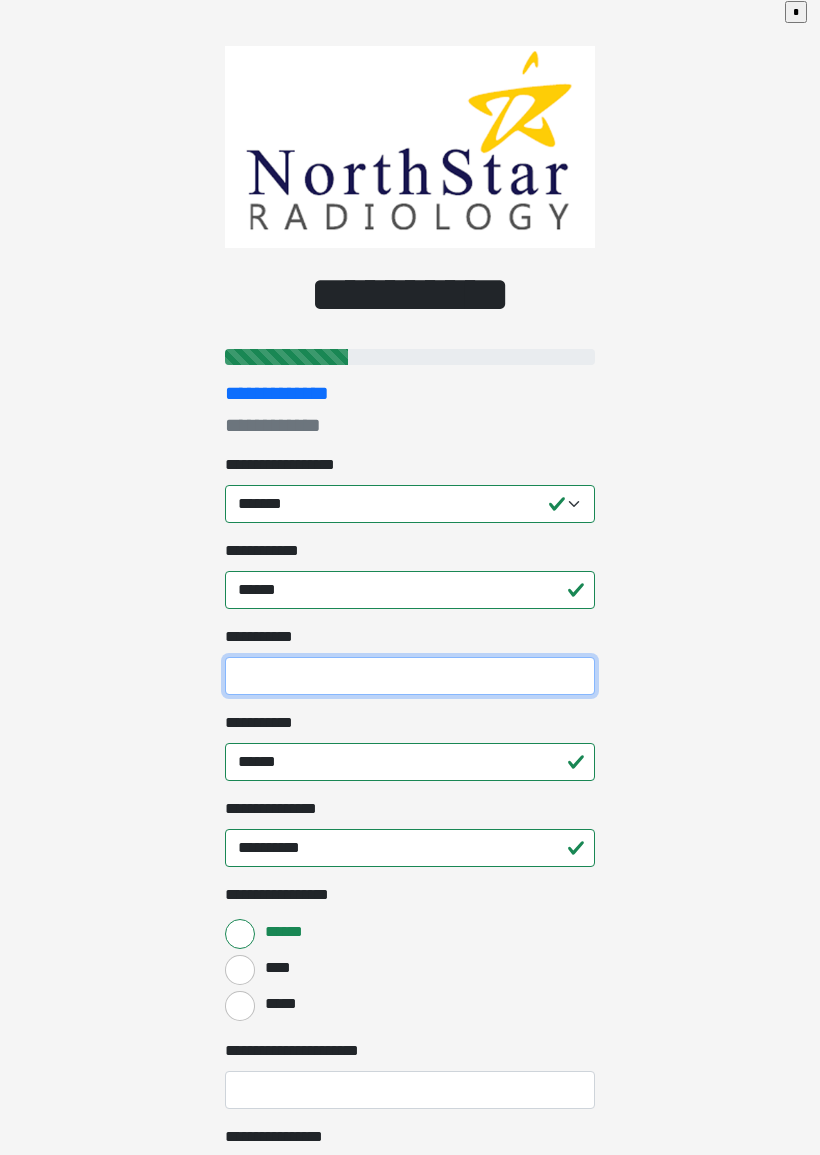 click on "**********" at bounding box center [410, 677] 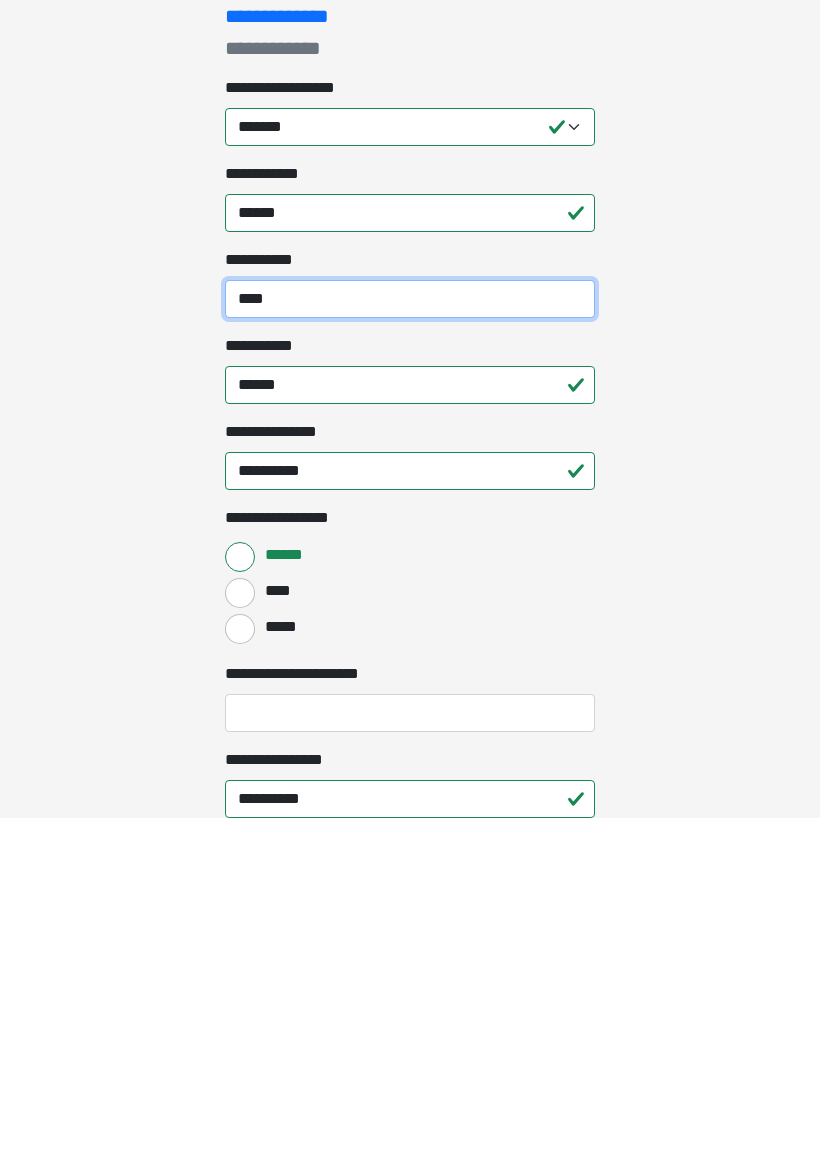 scroll, scrollTop: 66, scrollLeft: 0, axis: vertical 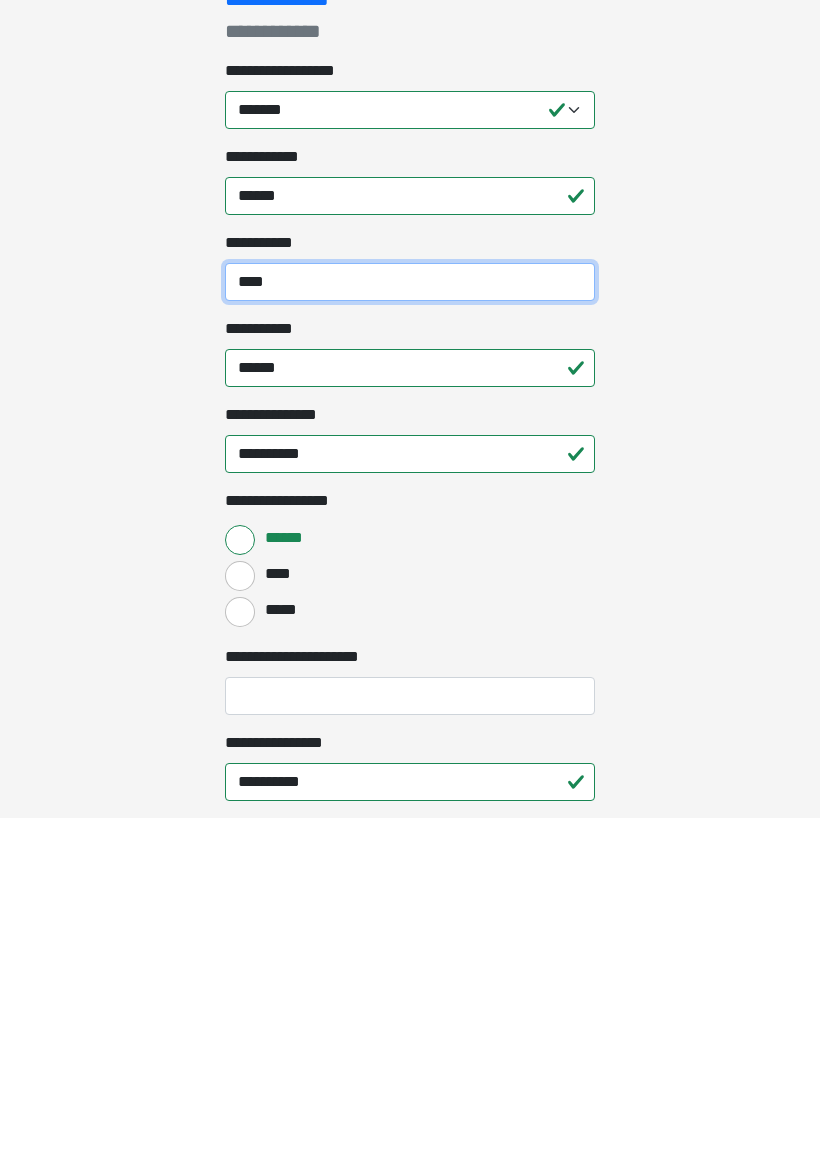 type on "****" 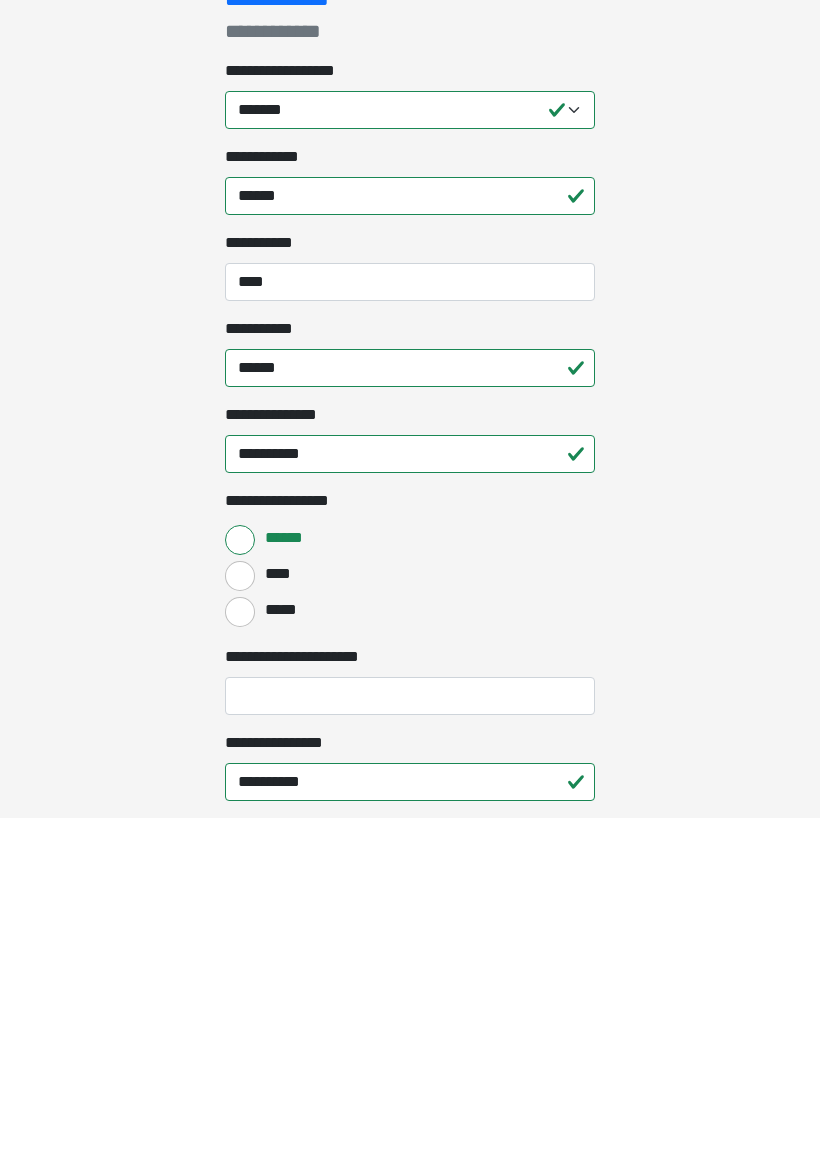 click on "**********" at bounding box center [410, 1033] 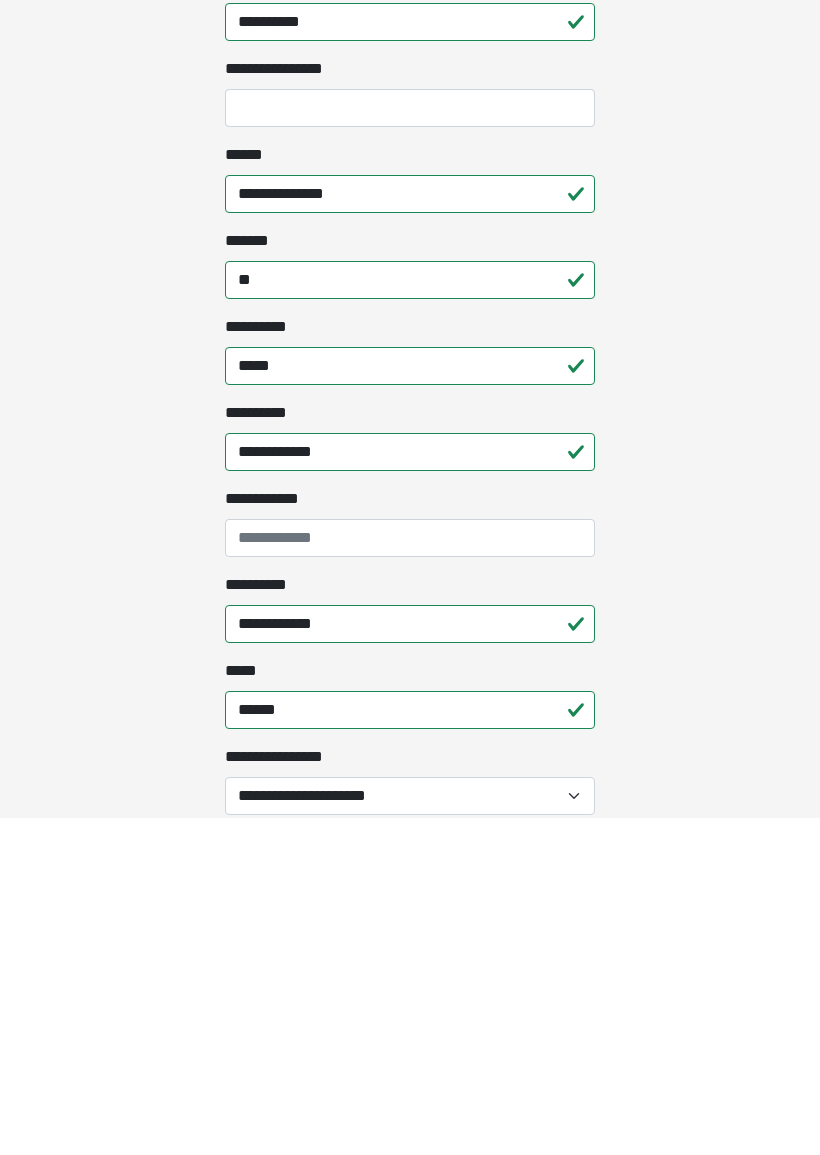 scroll, scrollTop: 827, scrollLeft: 0, axis: vertical 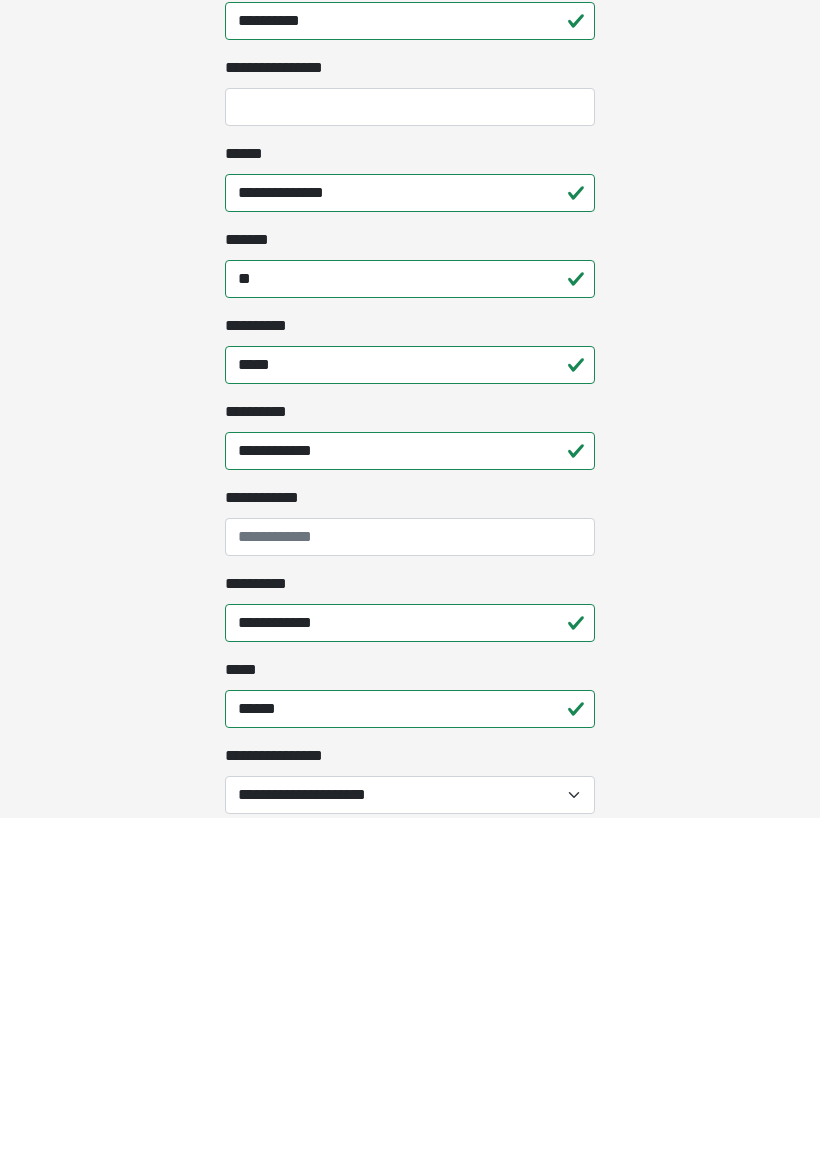 type on "*********" 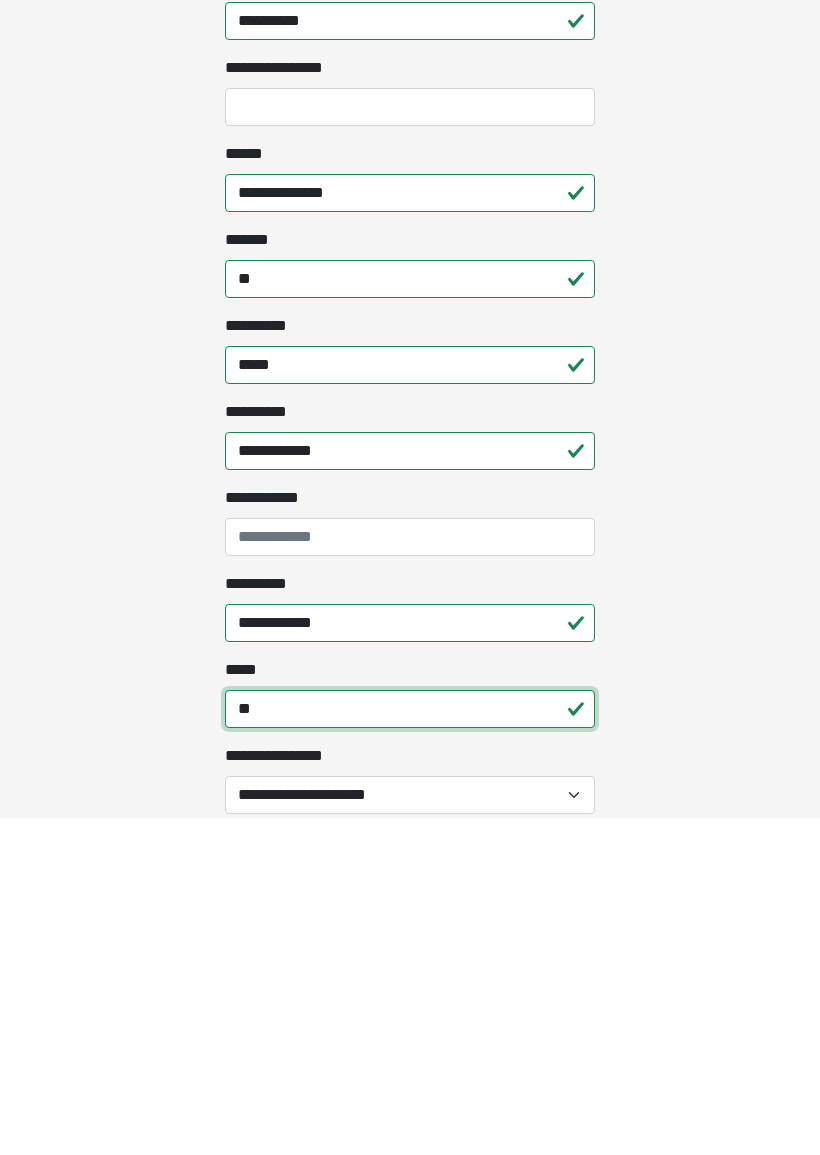 type on "*" 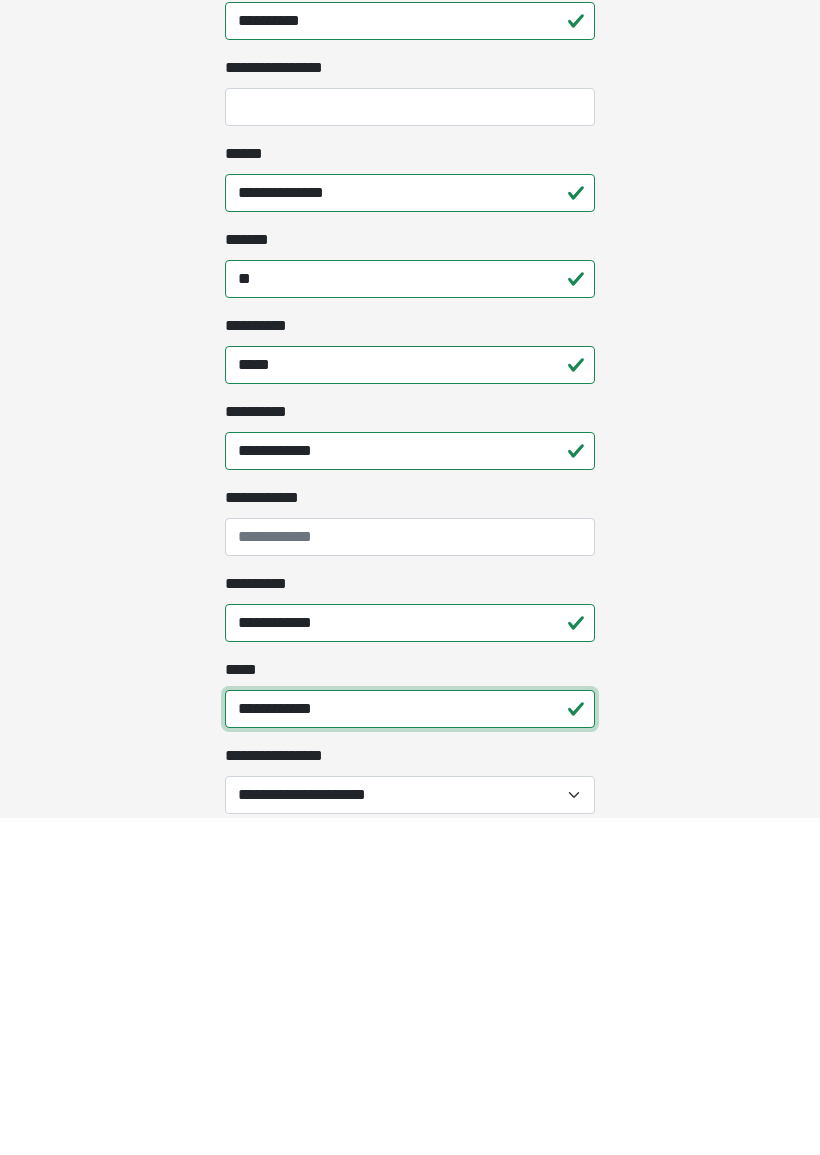 click on "**********" at bounding box center (410, 1046) 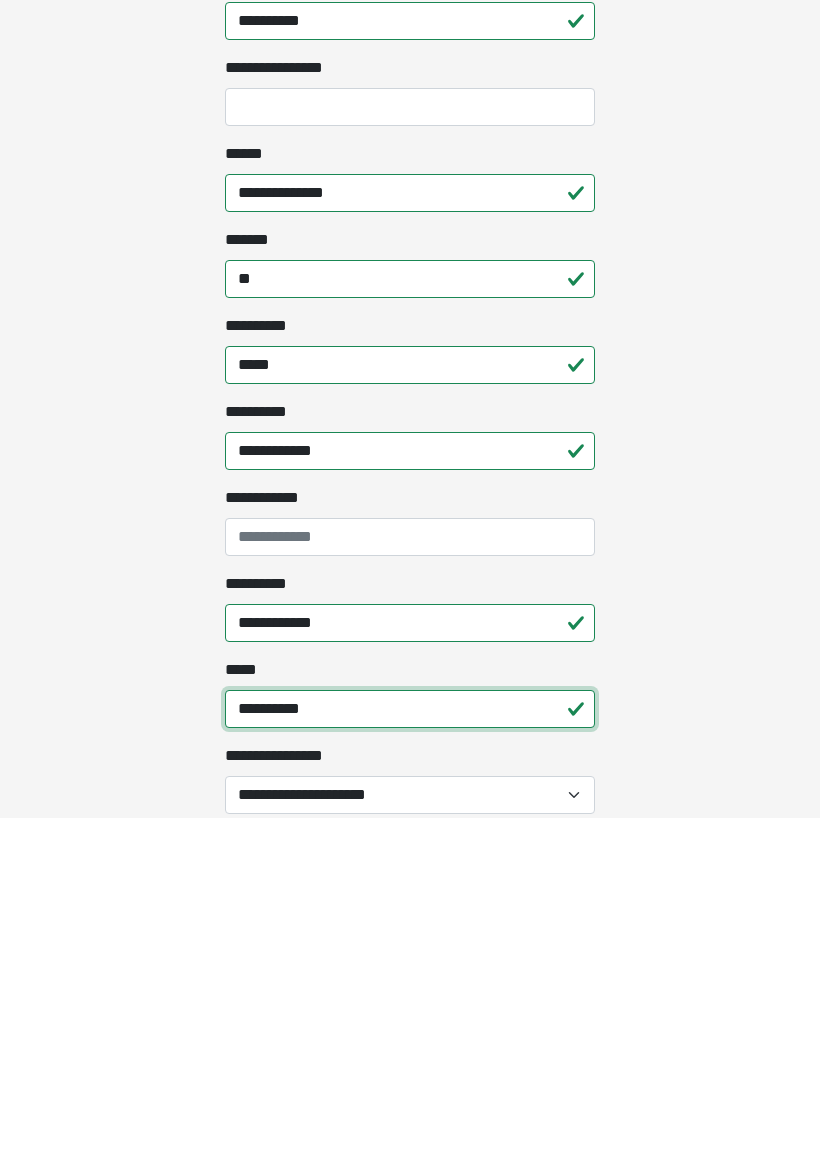 click on "**********" at bounding box center (410, 1046) 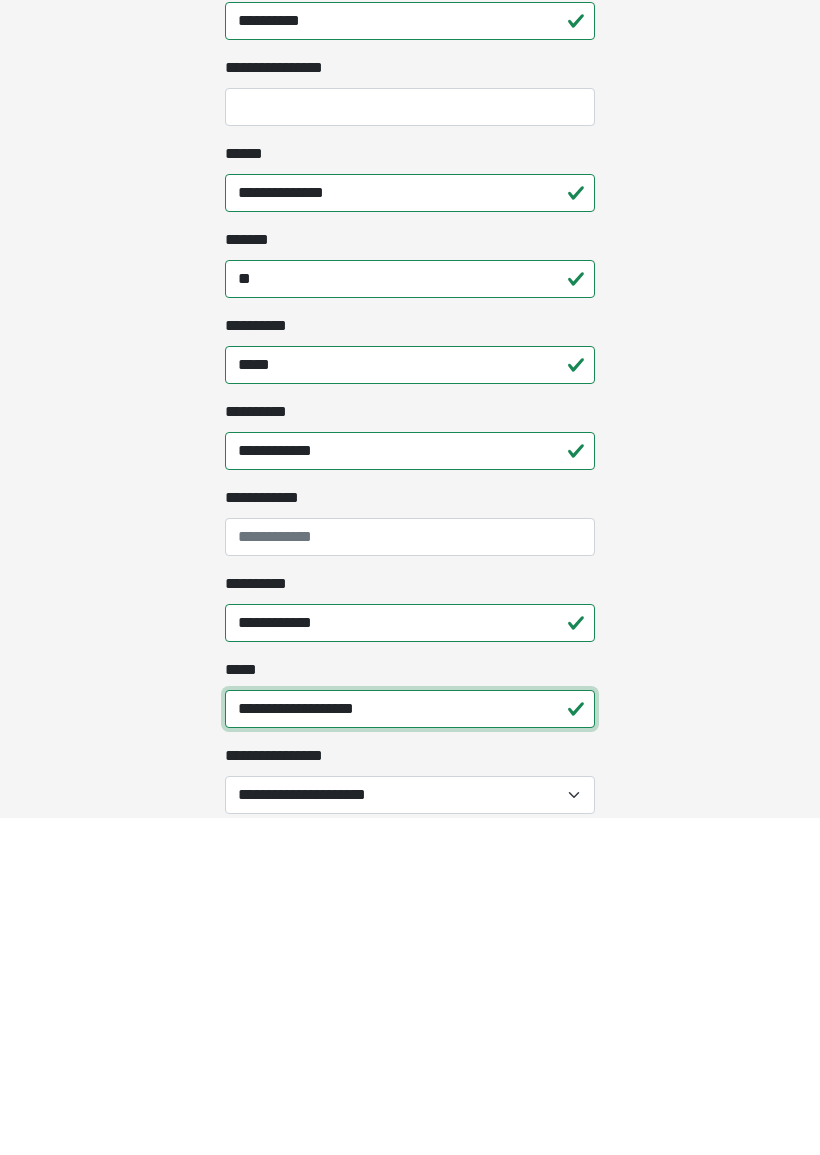 scroll, scrollTop: 854, scrollLeft: 0, axis: vertical 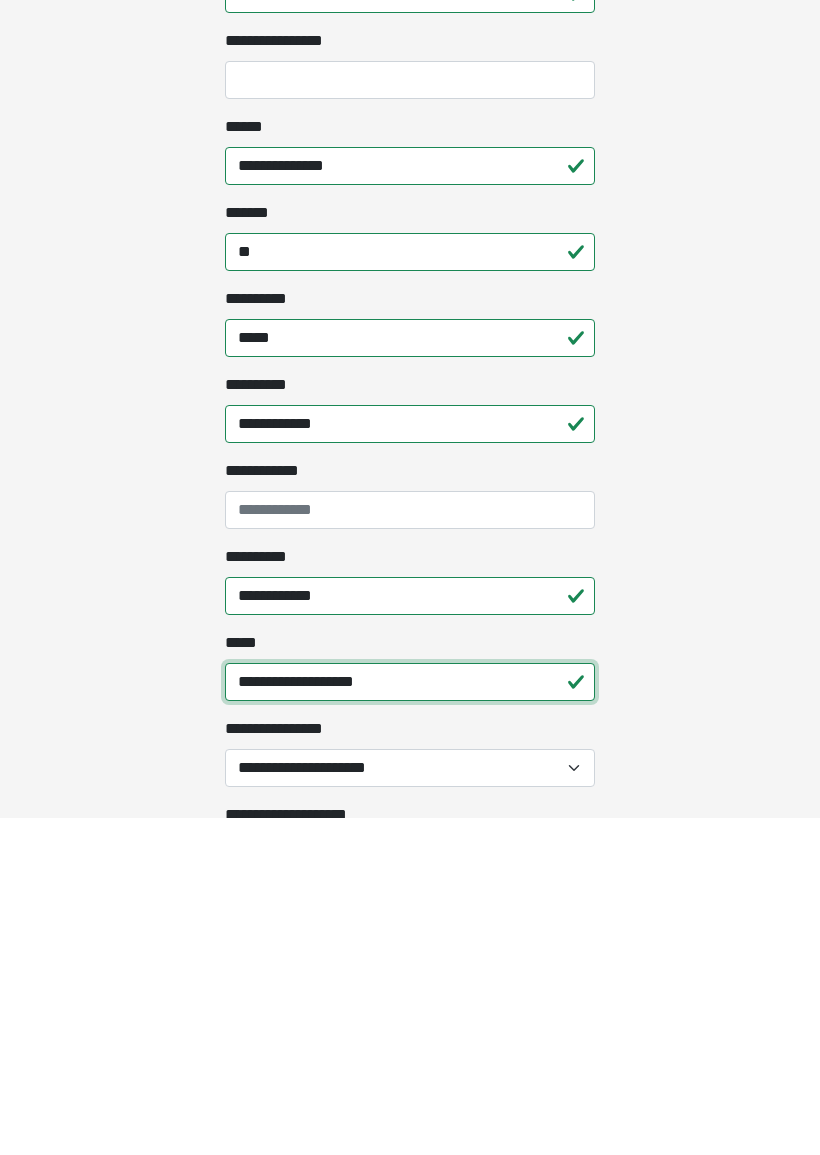 type on "**********" 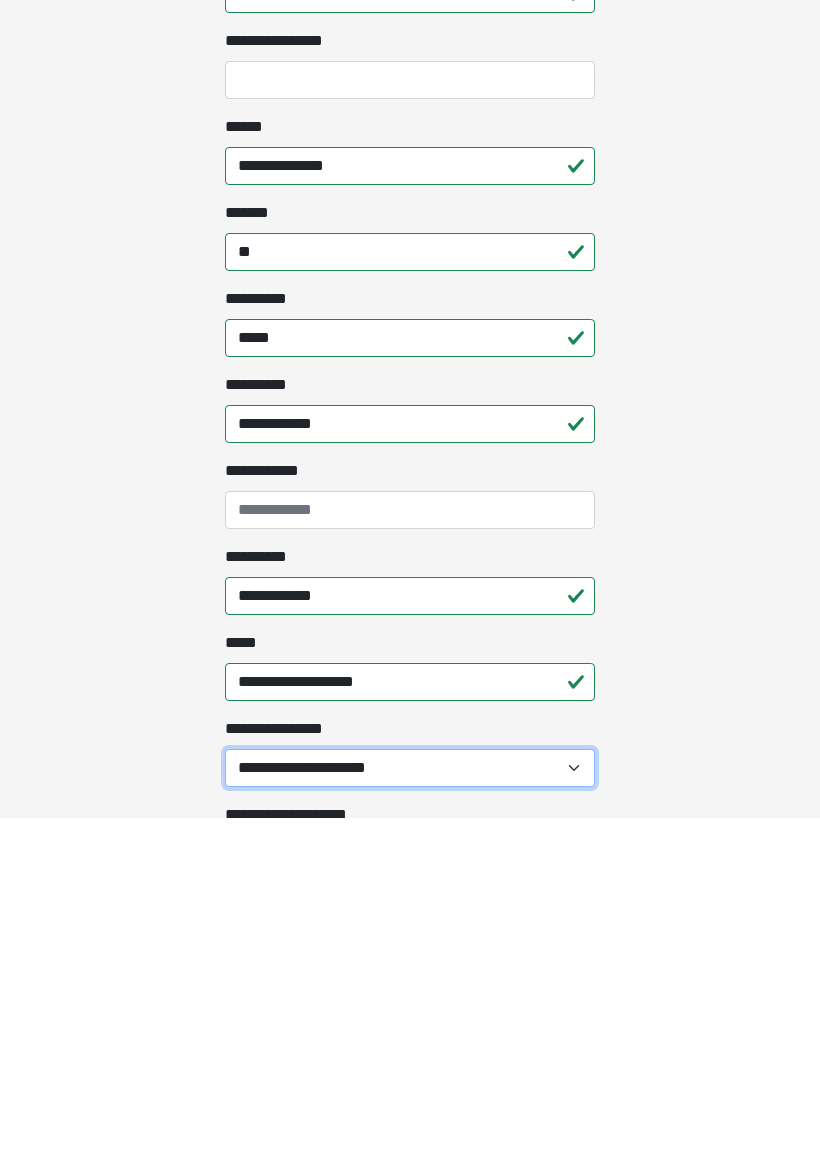 click on "**********" at bounding box center [410, 1105] 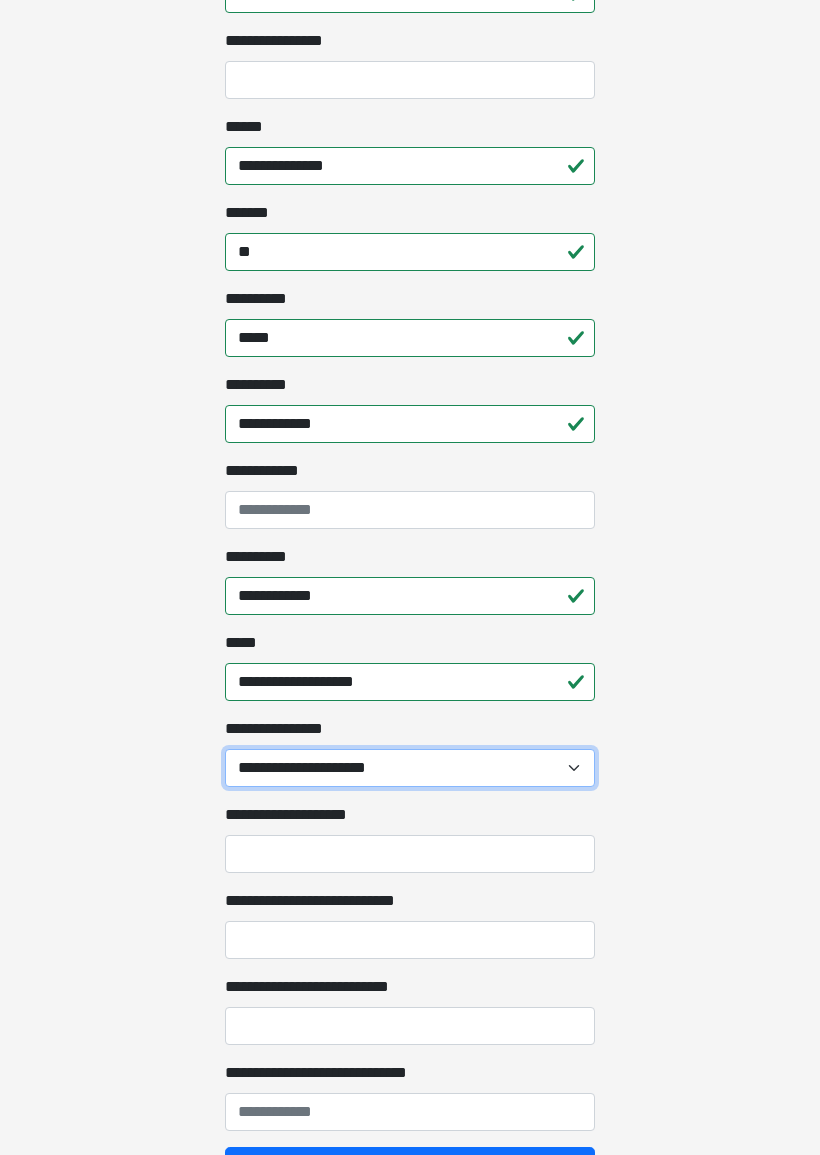 select on "*******" 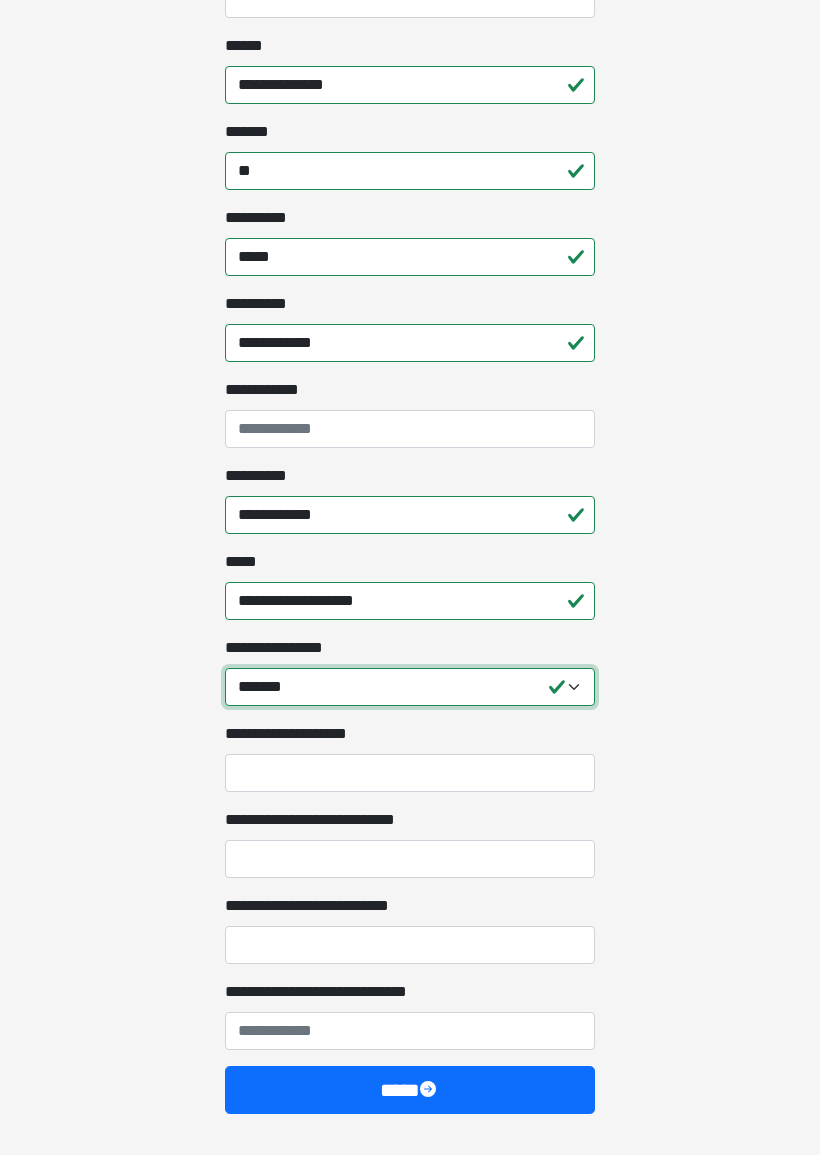 scroll, scrollTop: 1297, scrollLeft: 0, axis: vertical 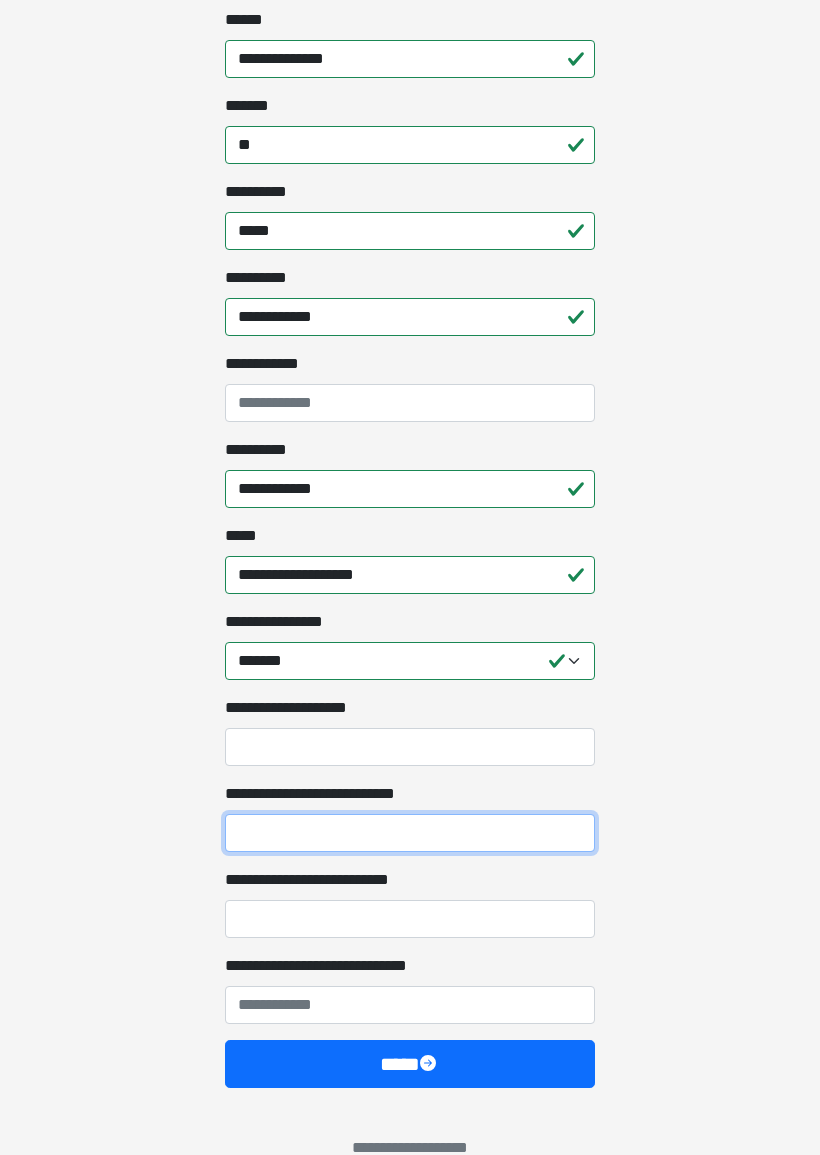 click on "**********" at bounding box center [410, 834] 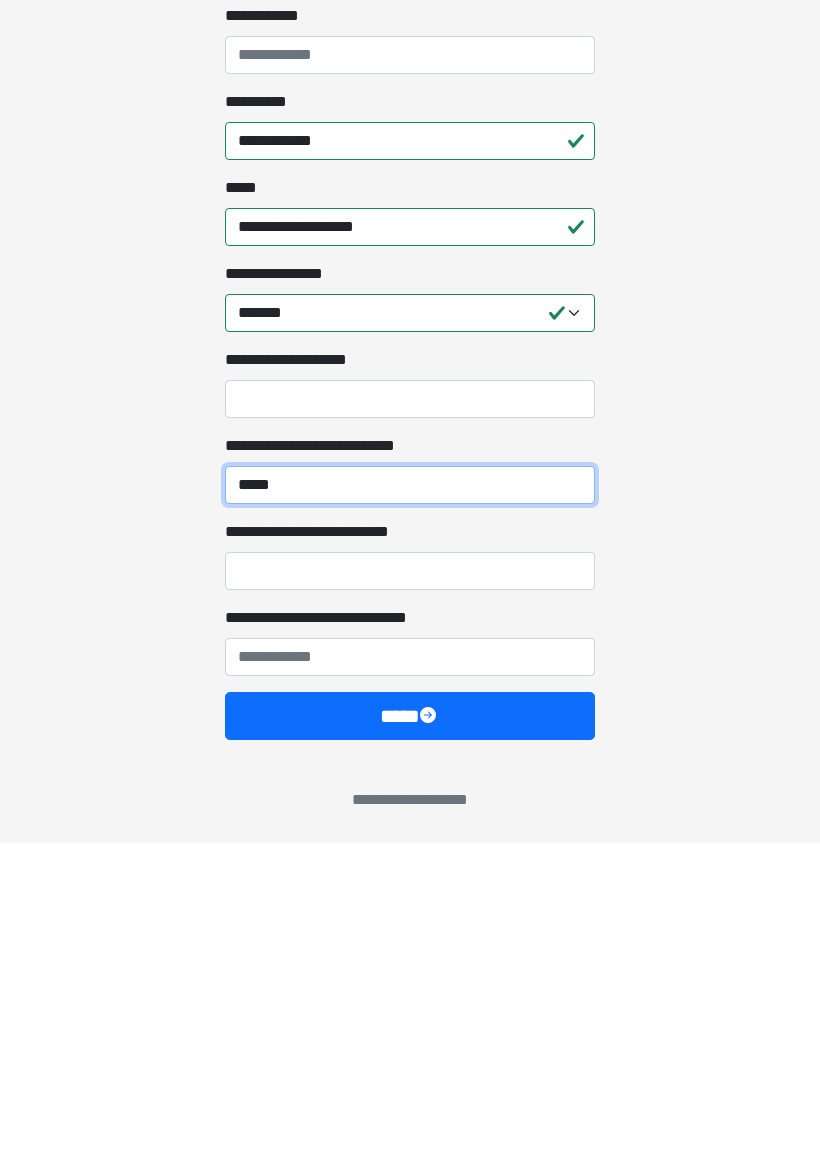 type on "*****" 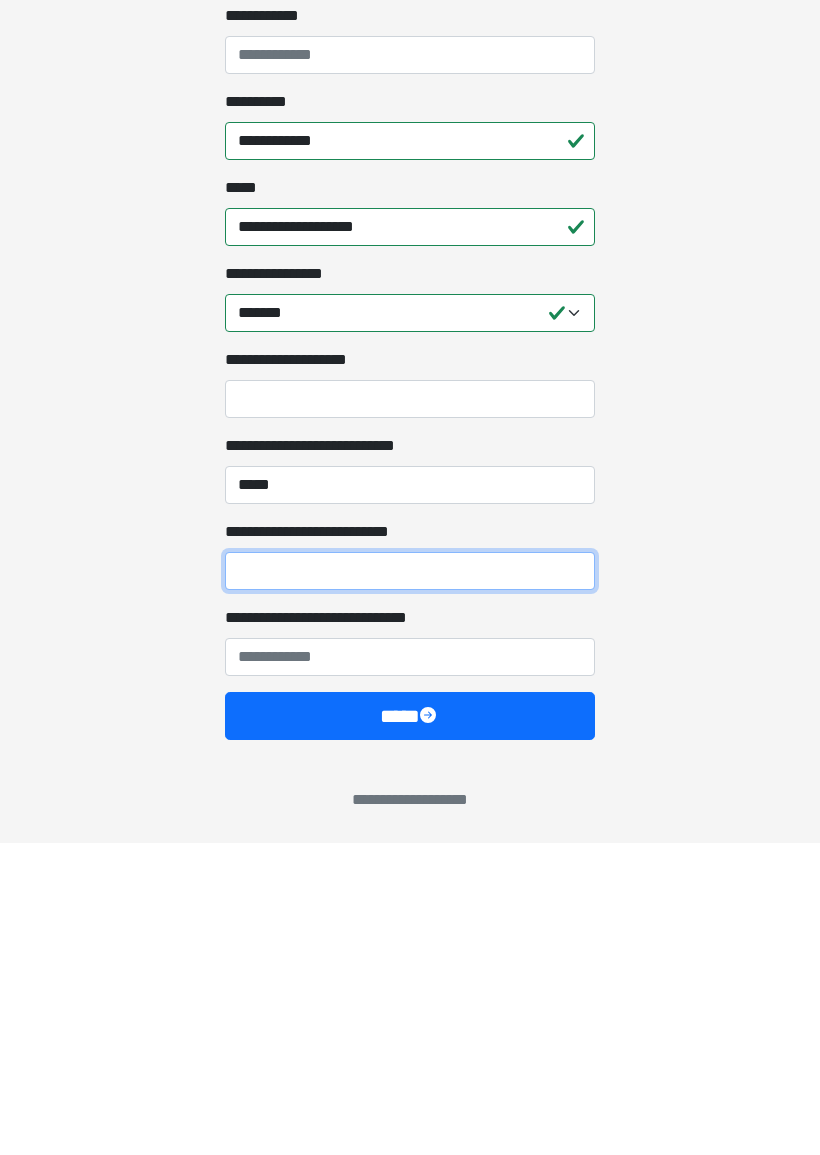 click on "**********" at bounding box center (410, 883) 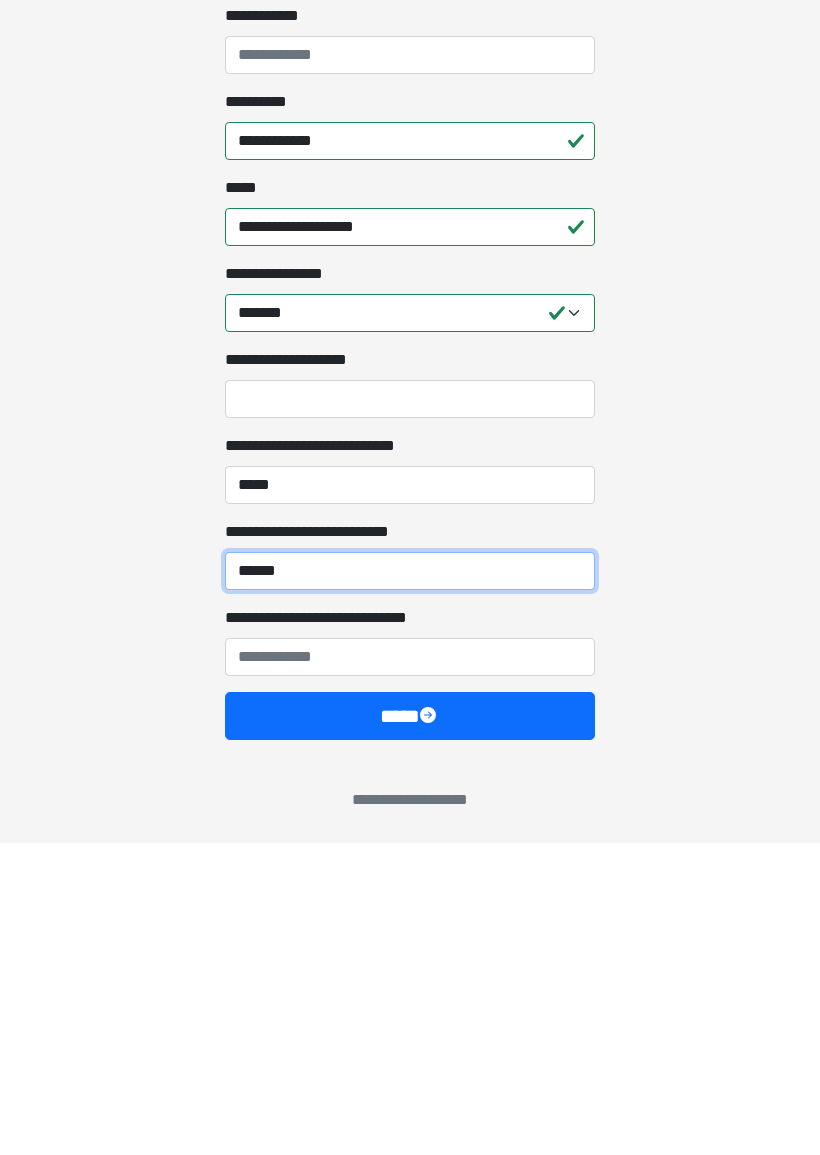 type on "******" 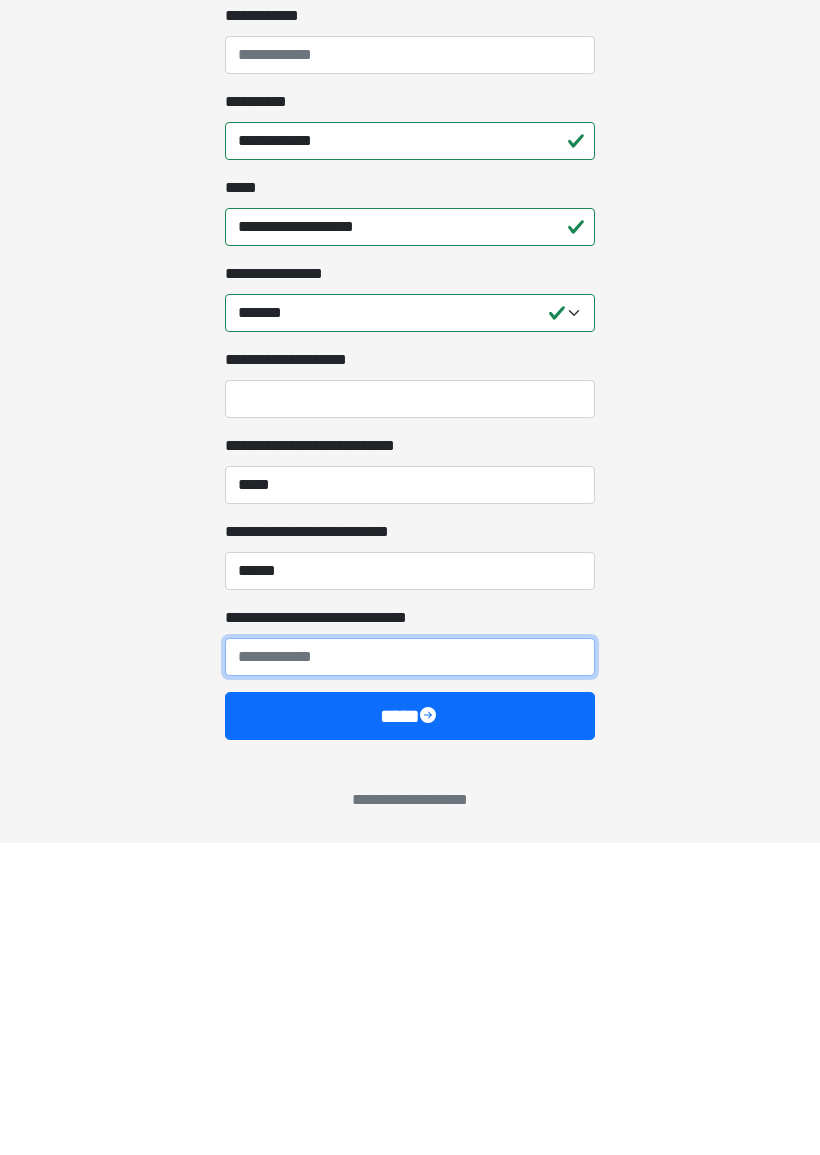 click on "**********" at bounding box center [410, 969] 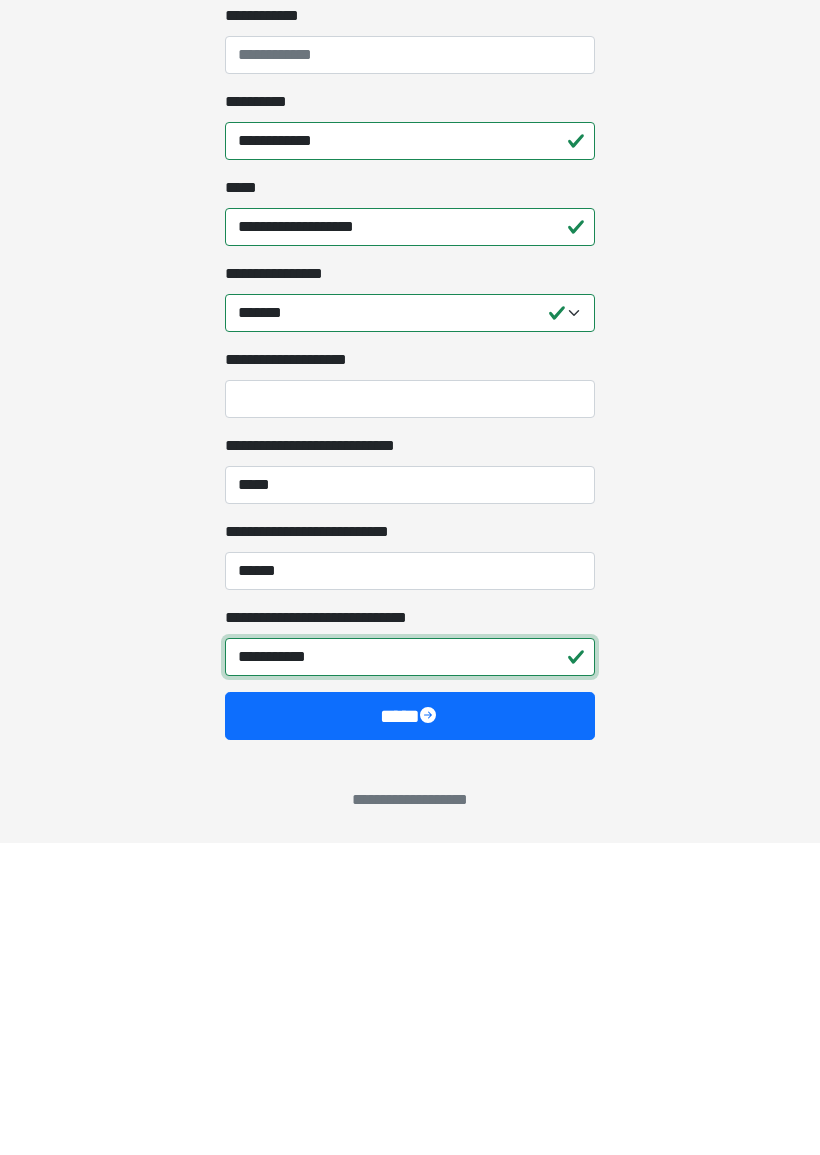 type on "**********" 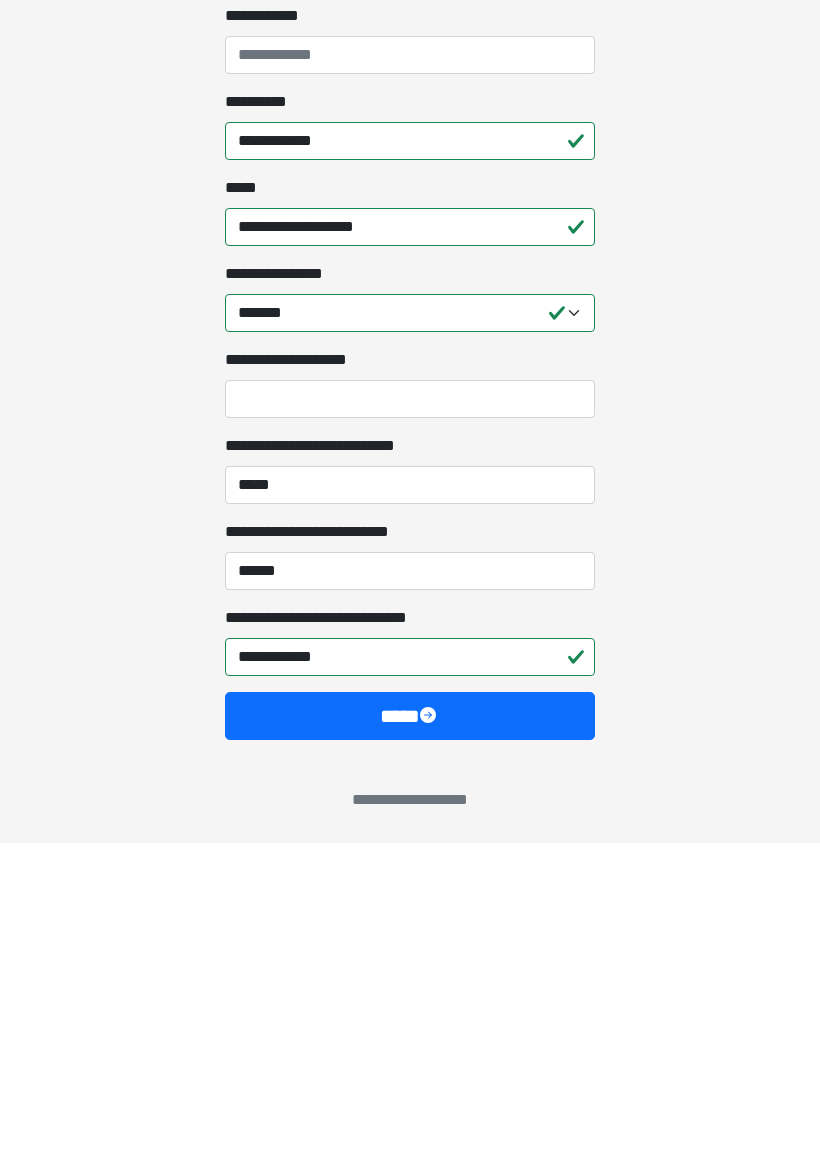 click on "****" at bounding box center [410, 1028] 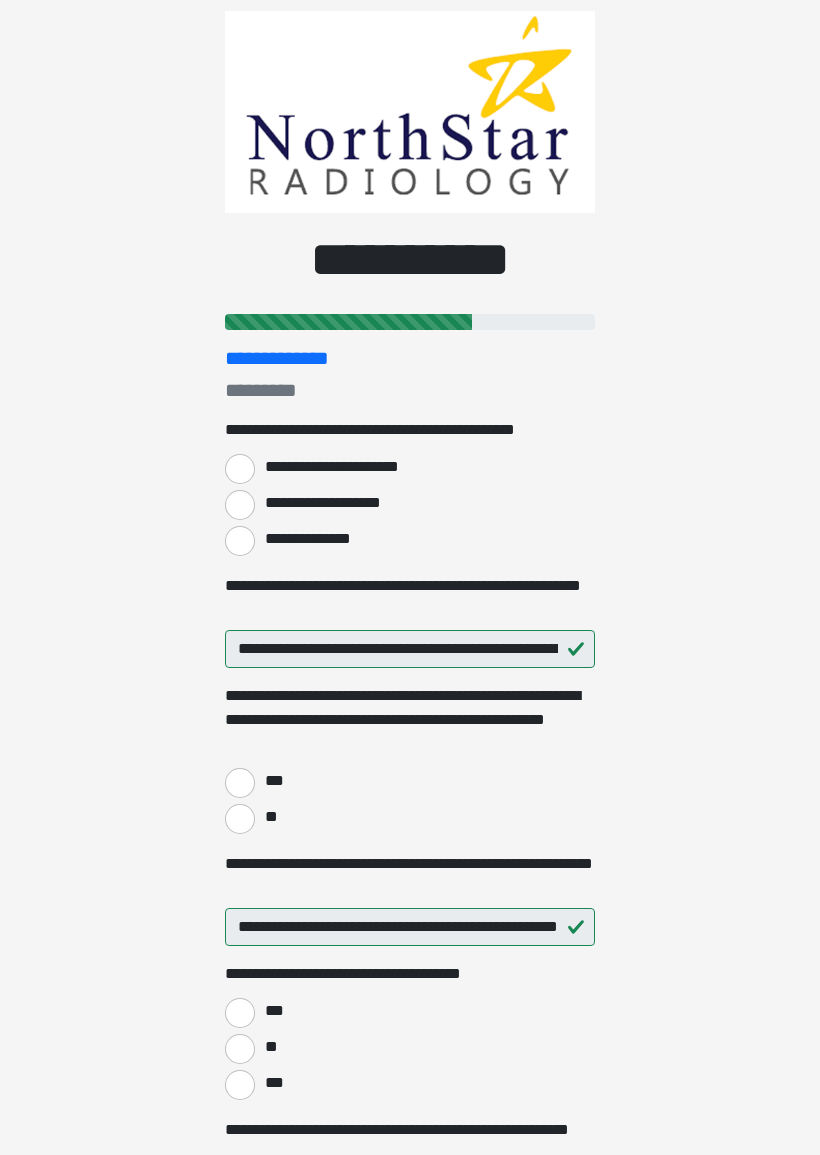 scroll, scrollTop: 0, scrollLeft: 0, axis: both 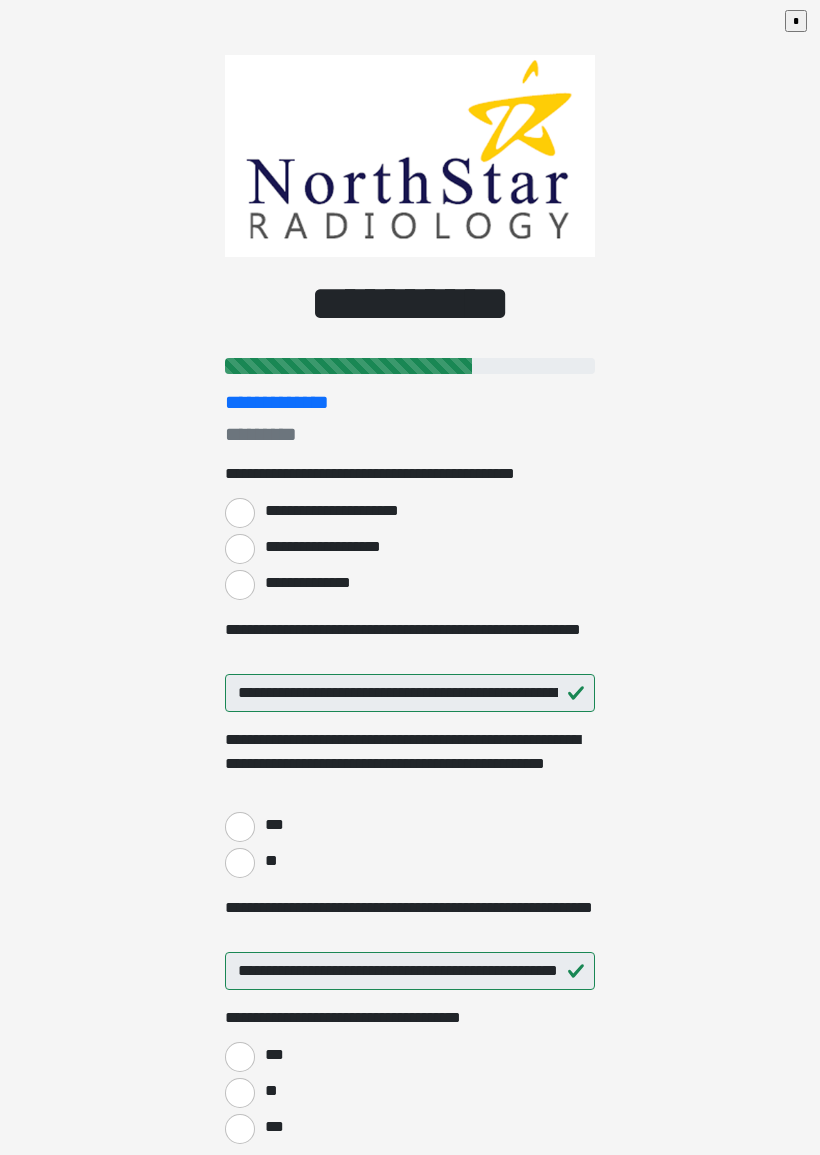 click on "**********" at bounding box center (313, 583) 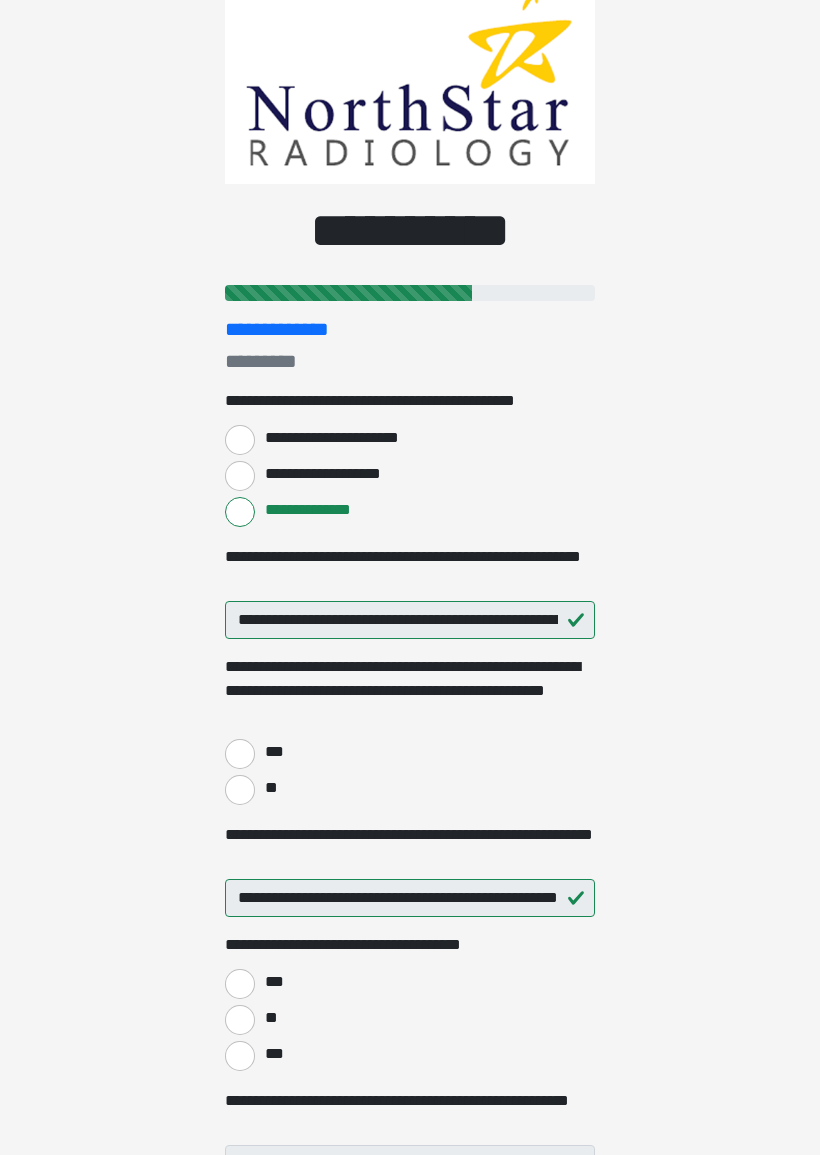 scroll, scrollTop: 76, scrollLeft: 0, axis: vertical 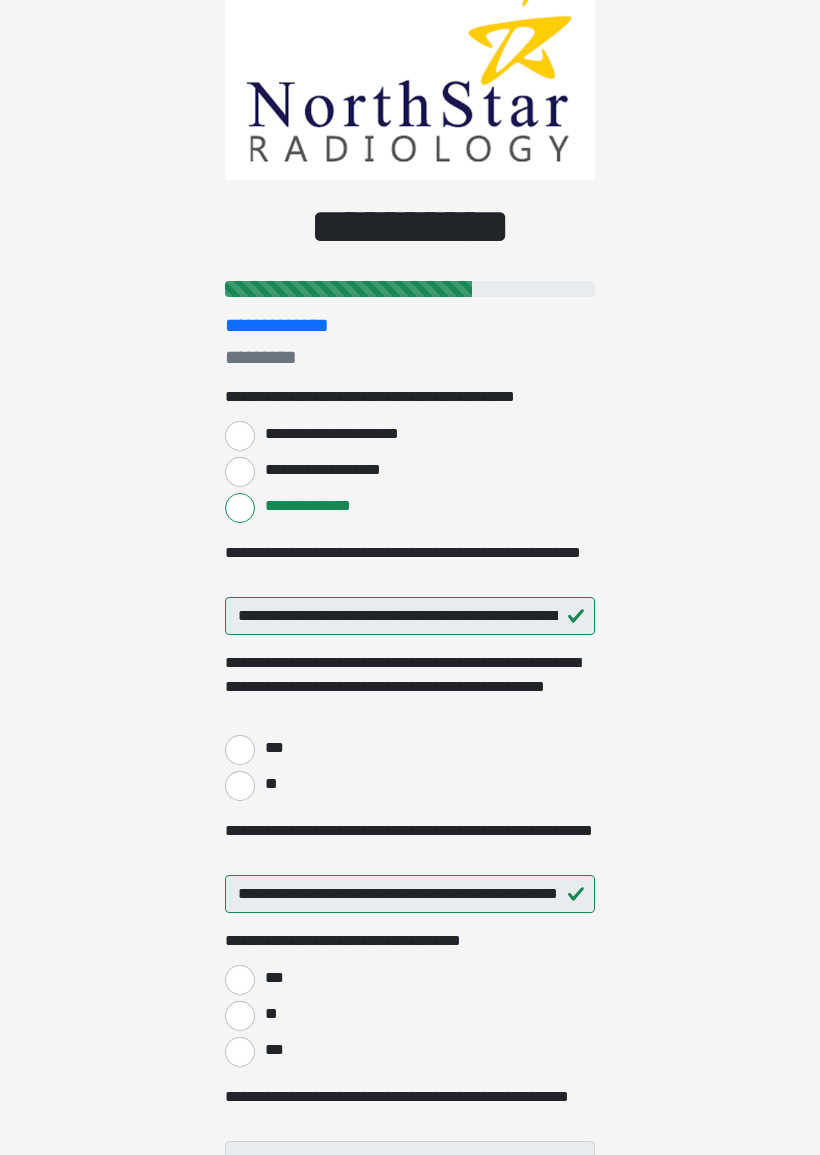click on "**" at bounding box center [240, 787] 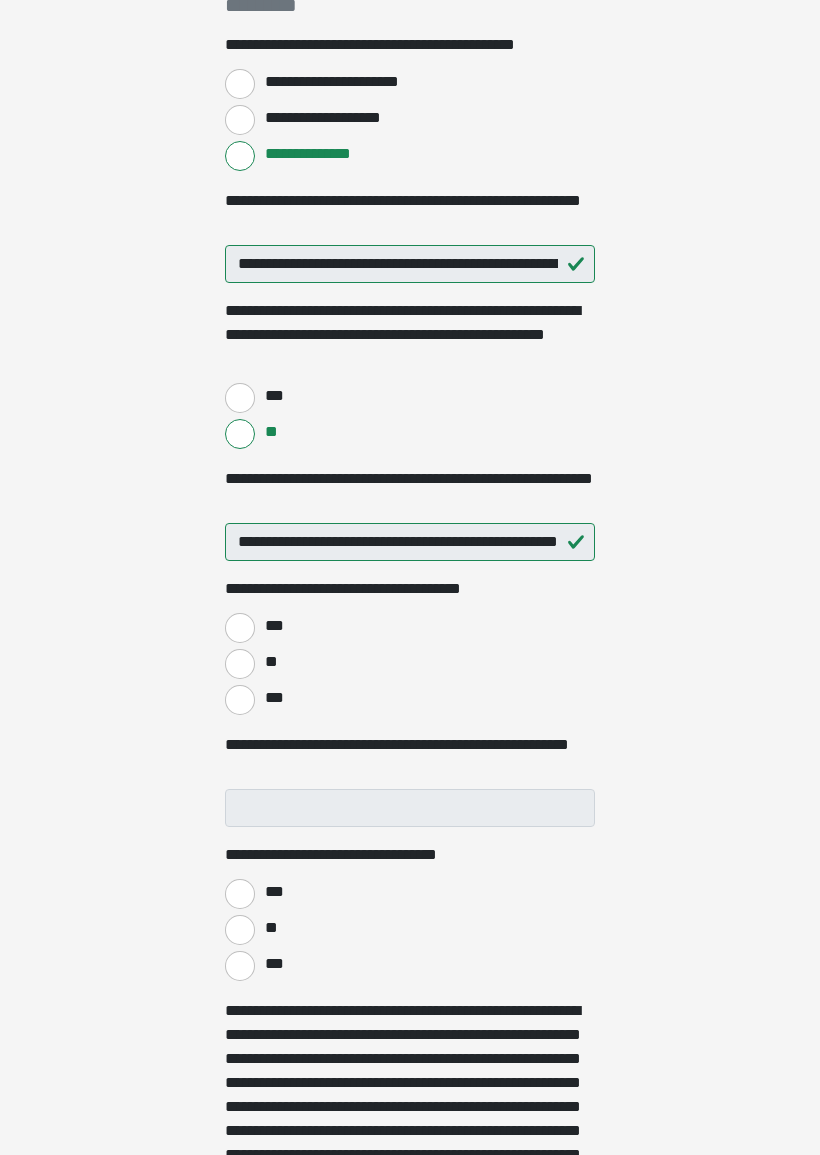 scroll, scrollTop: 430, scrollLeft: 0, axis: vertical 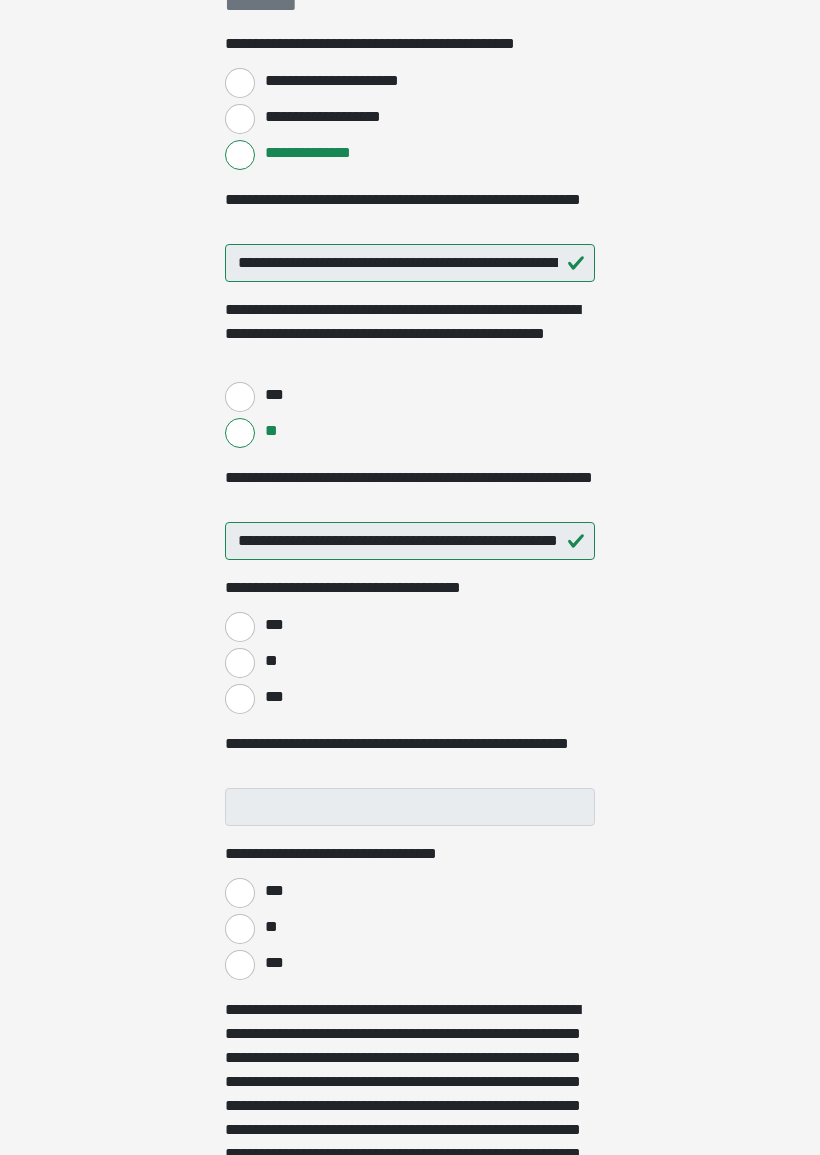 click on "***" at bounding box center [240, 627] 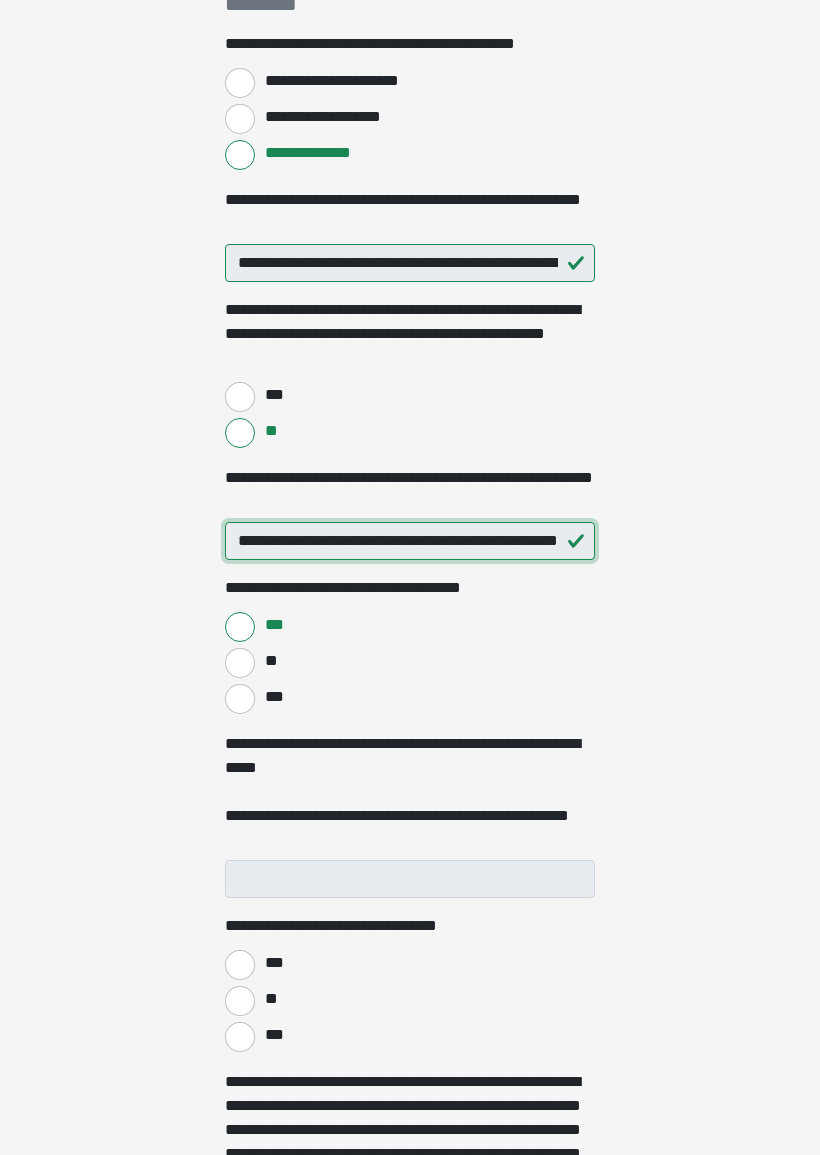click on "**********" at bounding box center (410, 541) 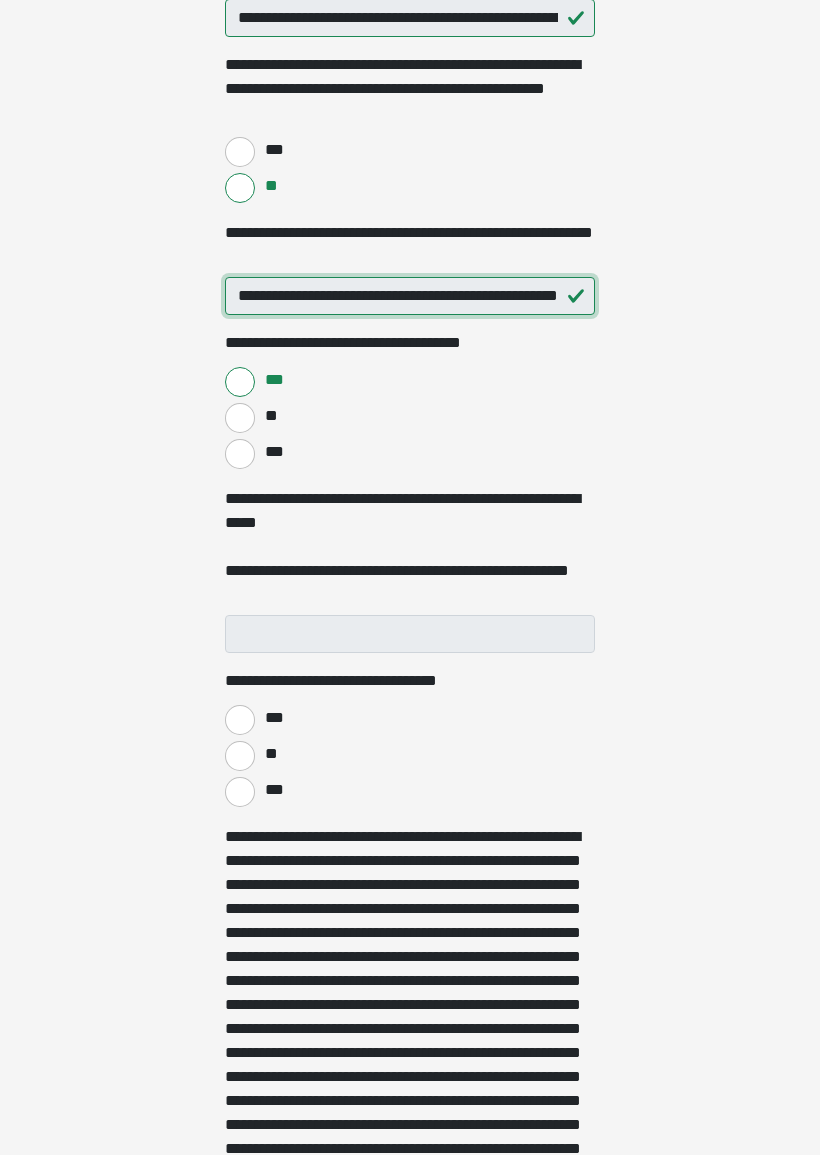 scroll, scrollTop: 675, scrollLeft: 0, axis: vertical 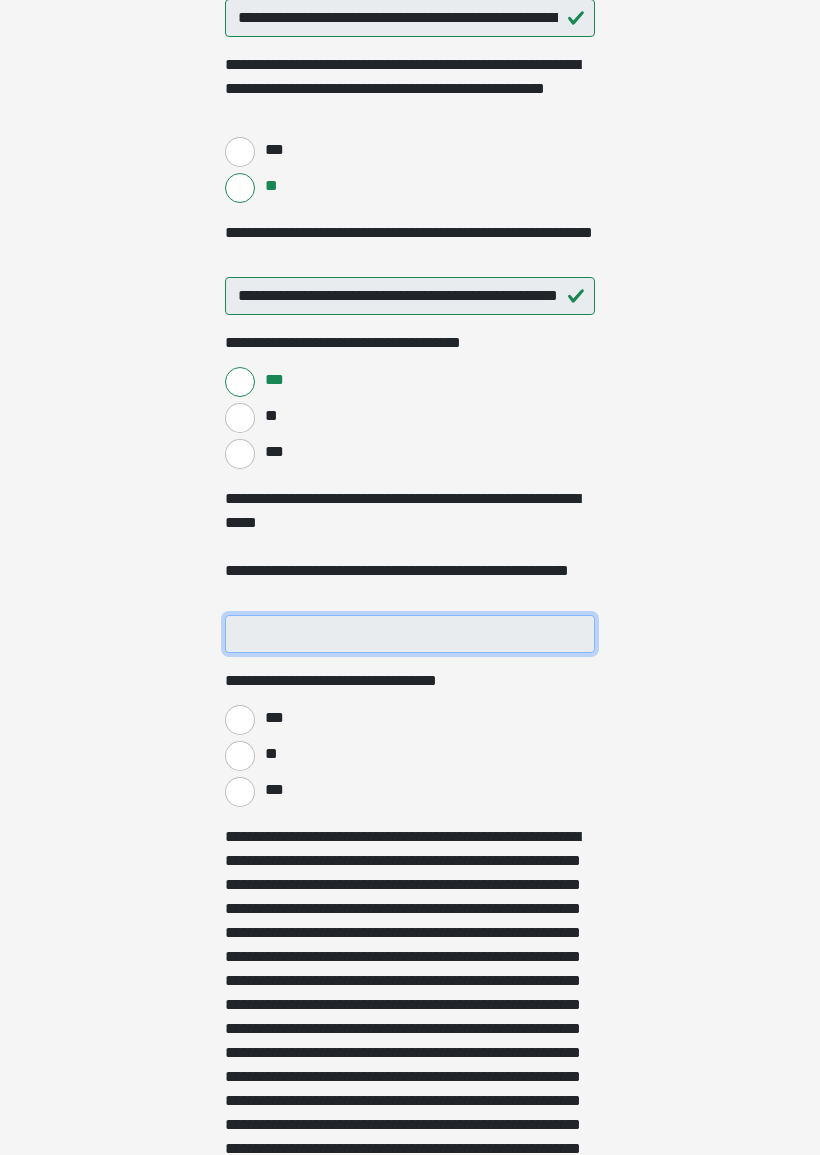 click on "**********" at bounding box center [410, 634] 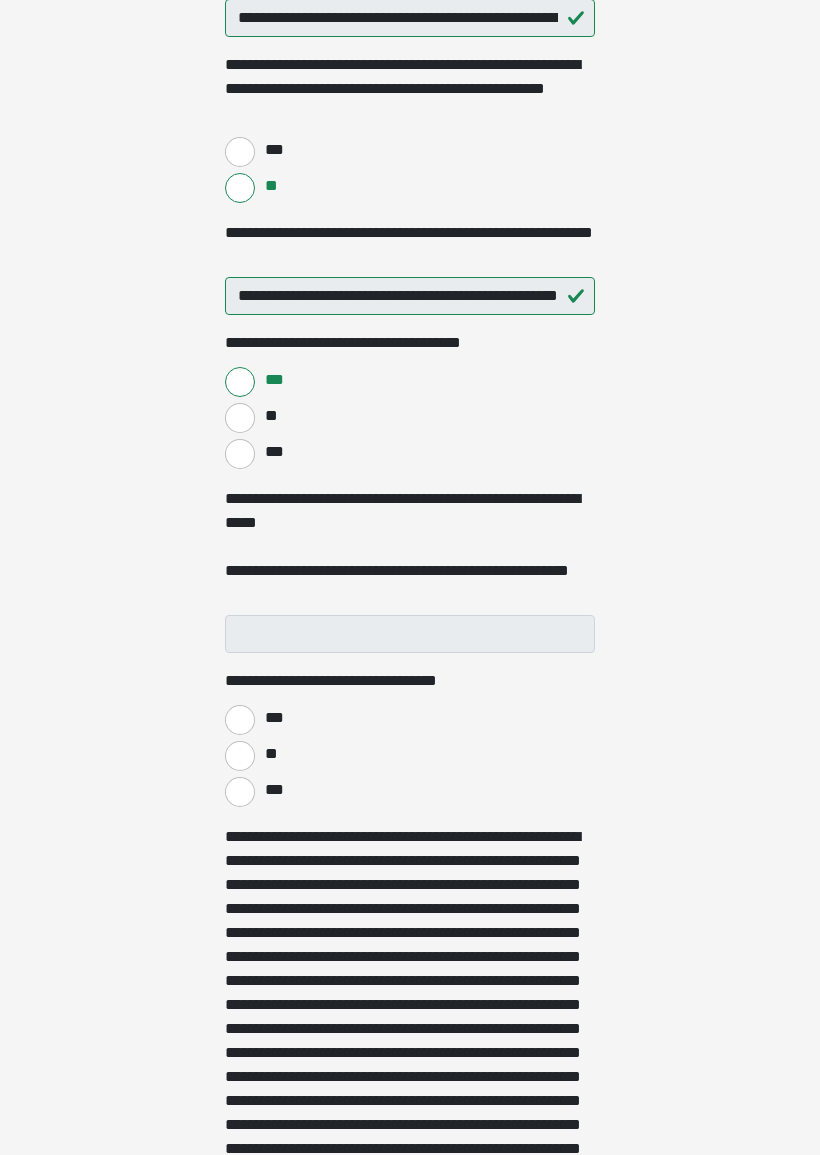 click on "***" at bounding box center [240, 720] 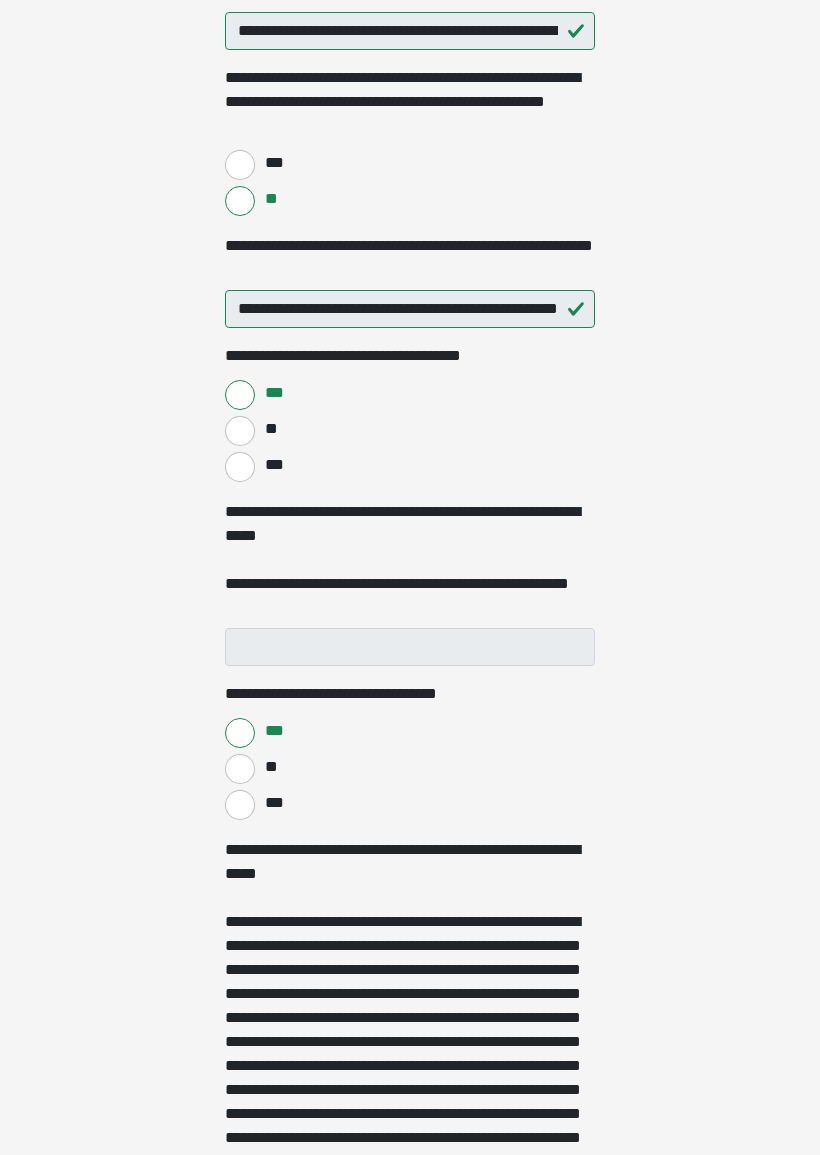 scroll, scrollTop: 659, scrollLeft: 0, axis: vertical 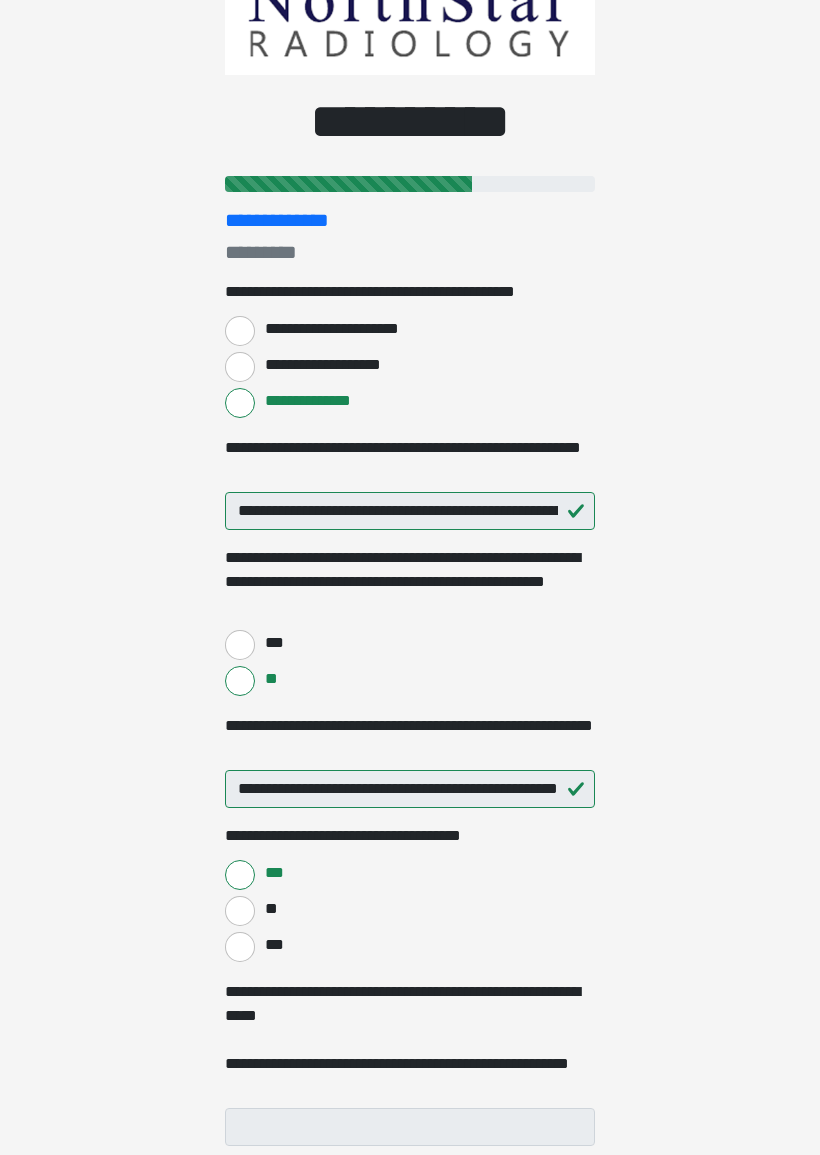 click on "**********" at bounding box center [410, 790] 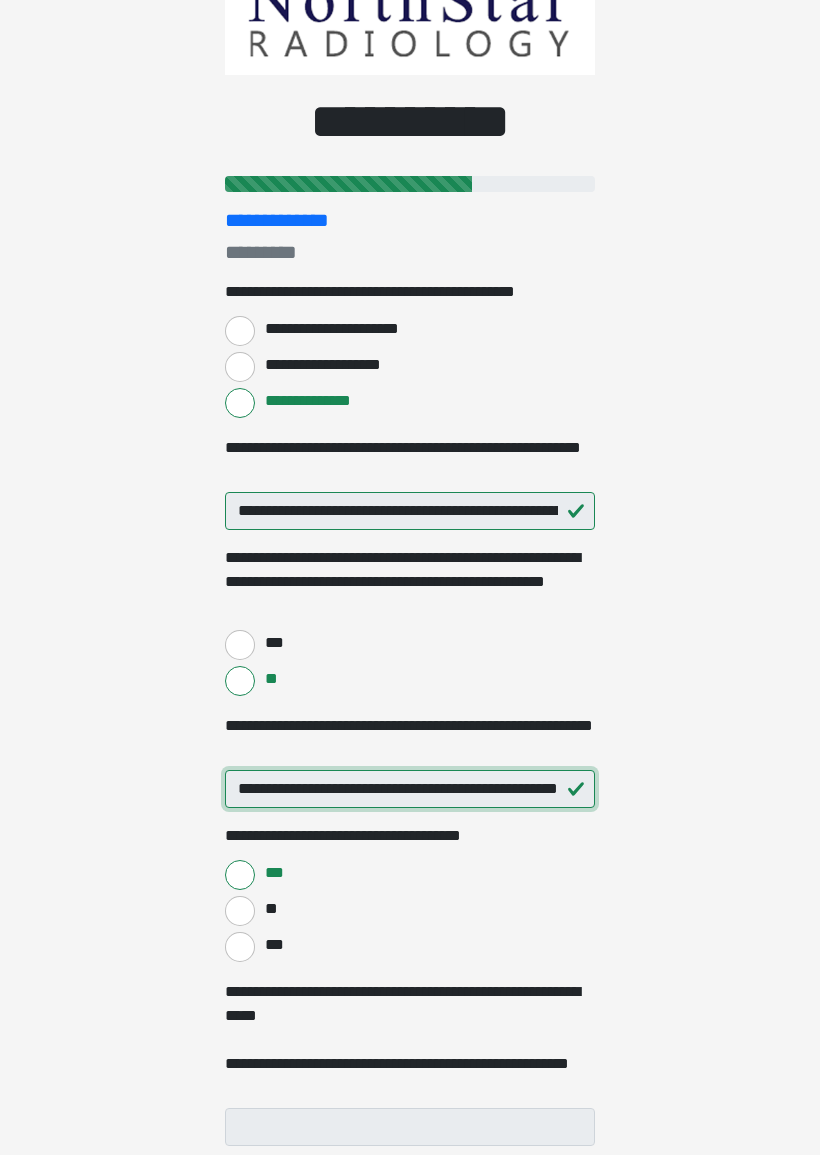 scroll, scrollTop: 182, scrollLeft: 0, axis: vertical 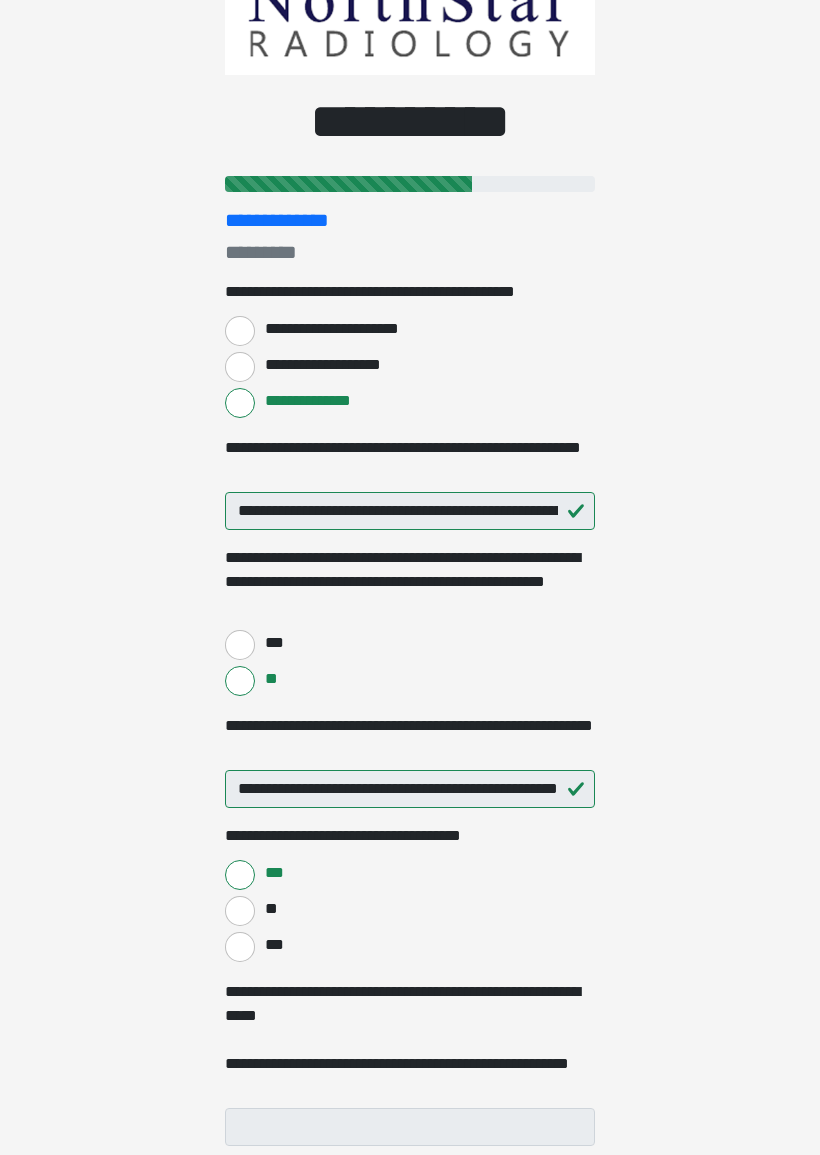 click on "***" at bounding box center [240, 645] 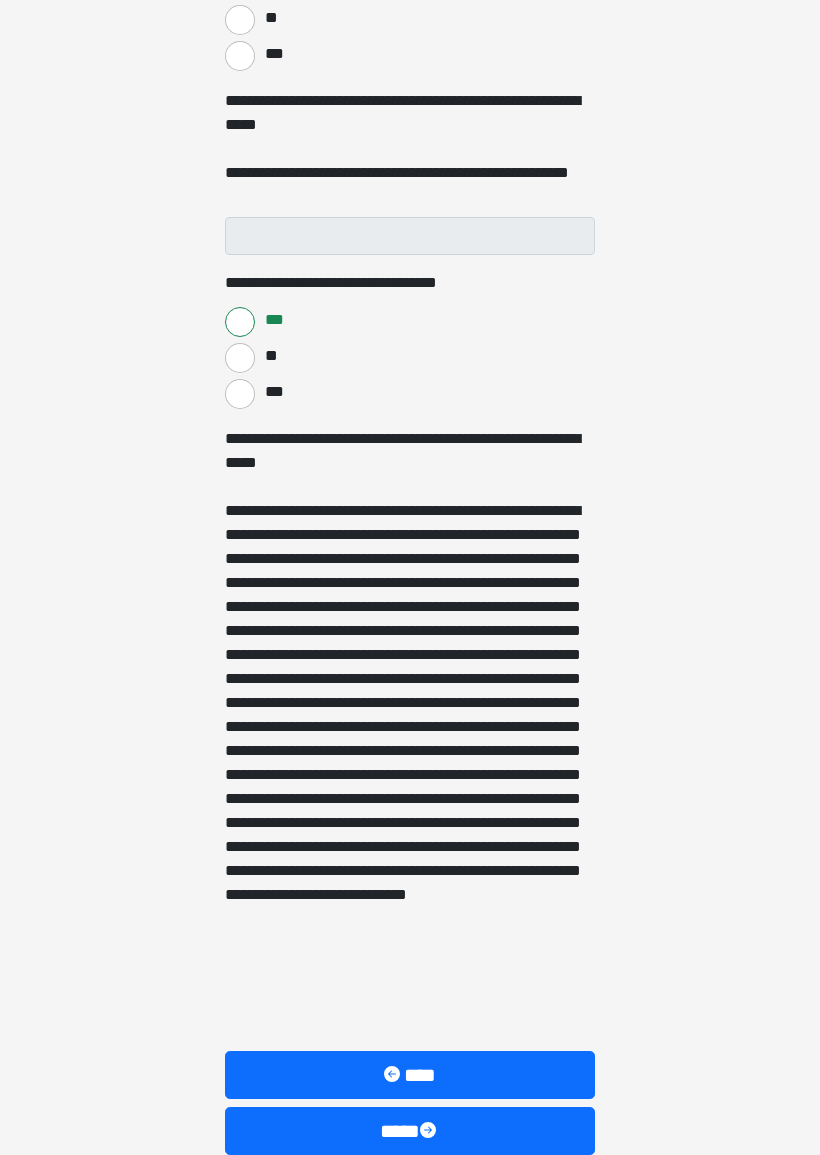 scroll, scrollTop: 1248, scrollLeft: 0, axis: vertical 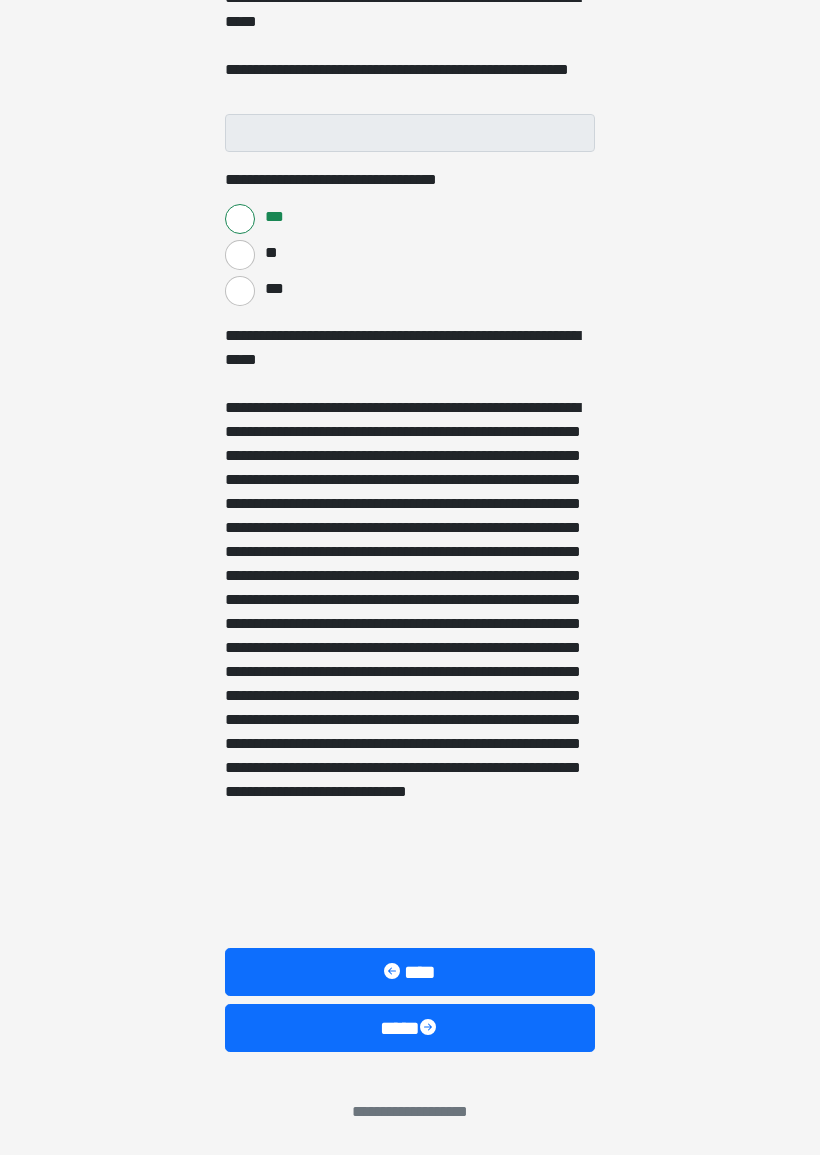 click on "****" at bounding box center [410, 972] 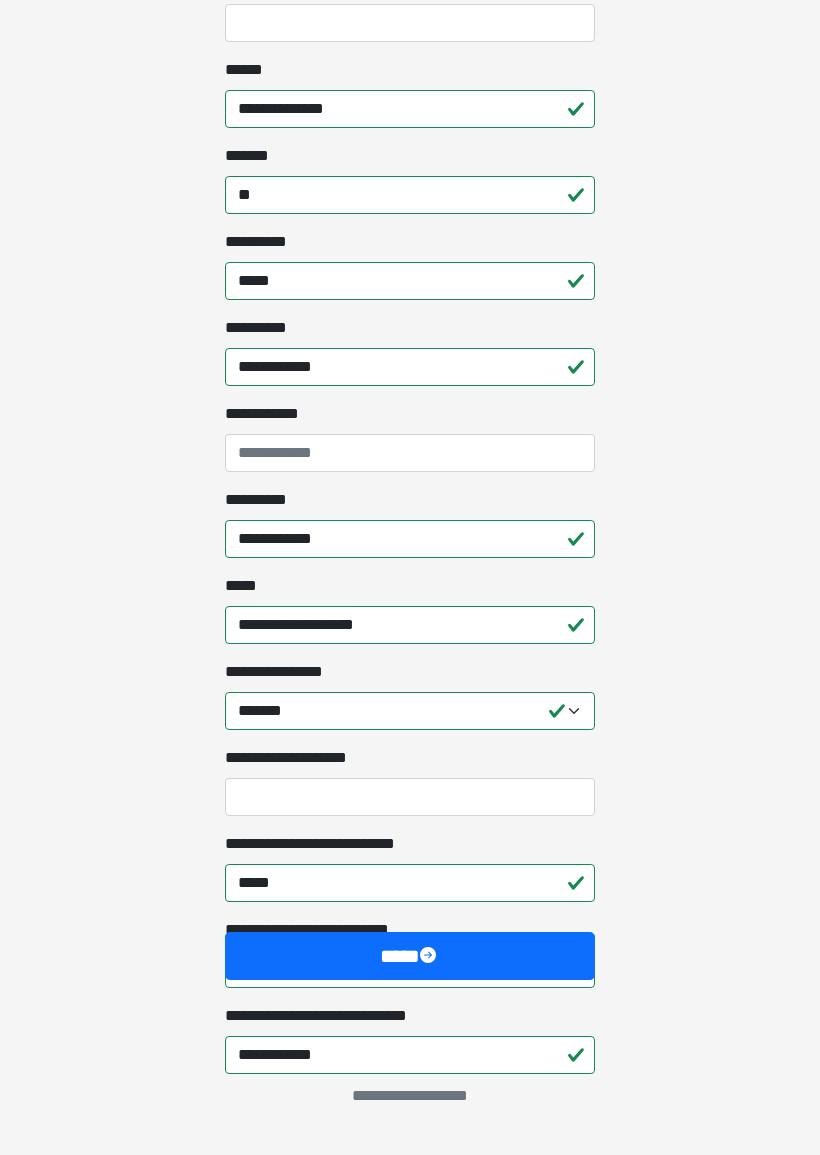 click on "******" at bounding box center [410, 969] 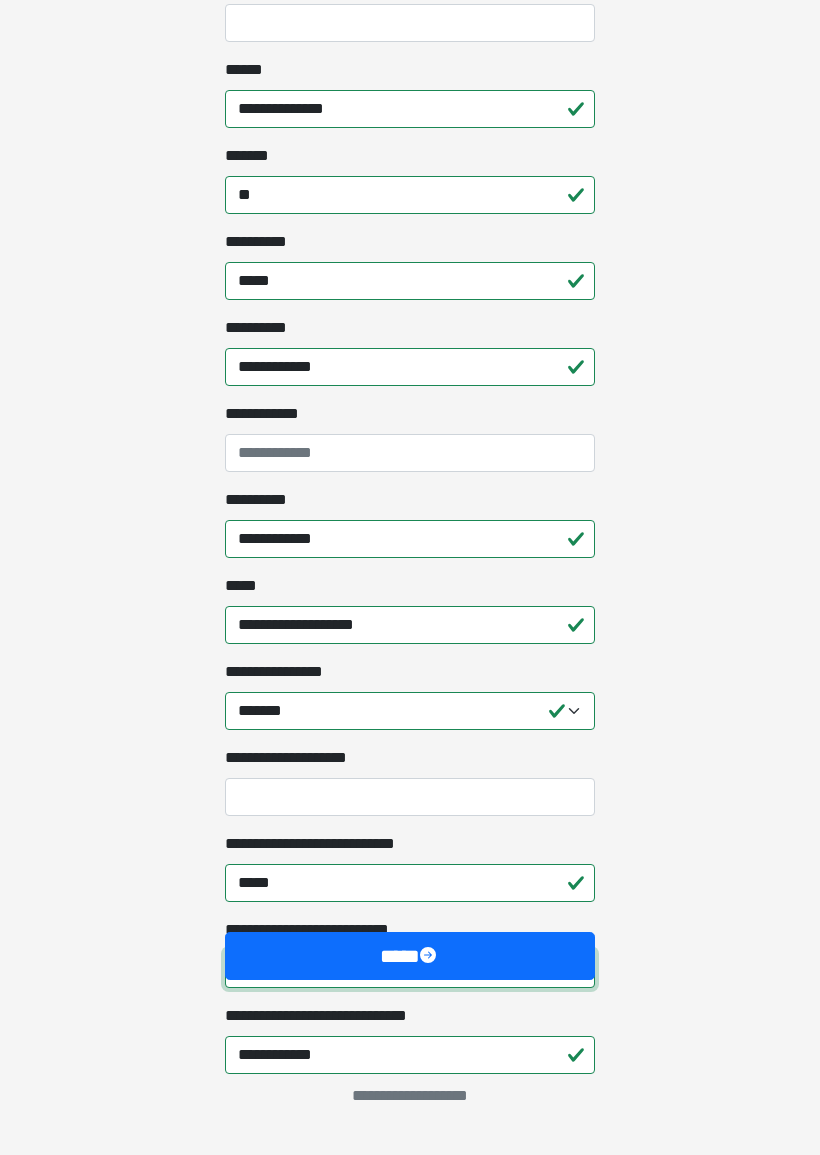 scroll, scrollTop: 1334, scrollLeft: 0, axis: vertical 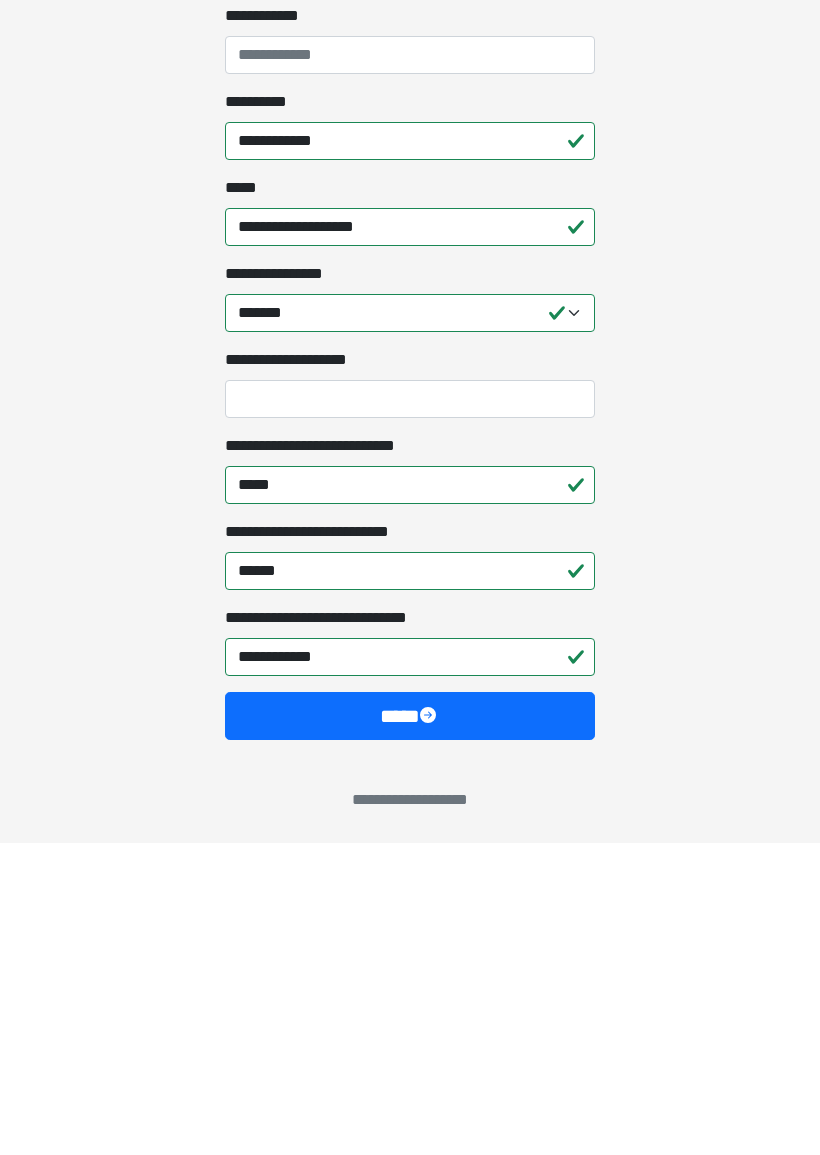 click at bounding box center (430, 1029) 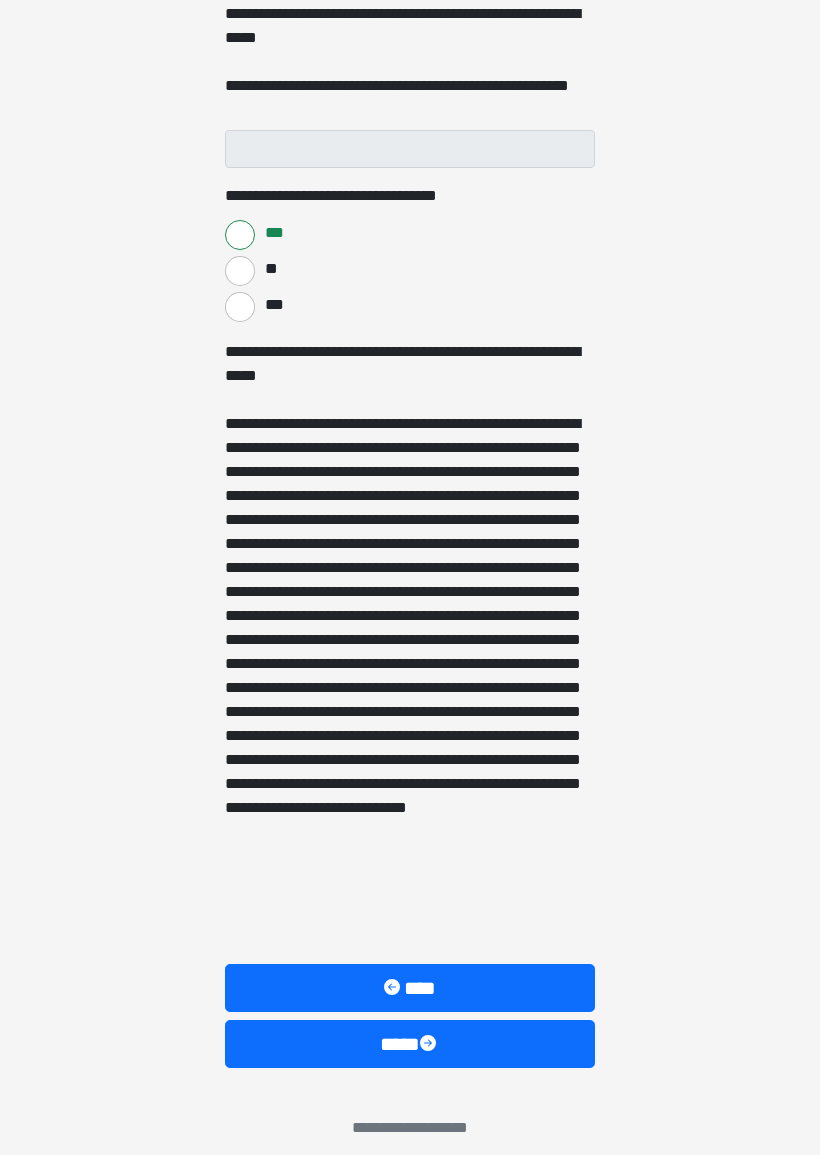 scroll, scrollTop: 1248, scrollLeft: 0, axis: vertical 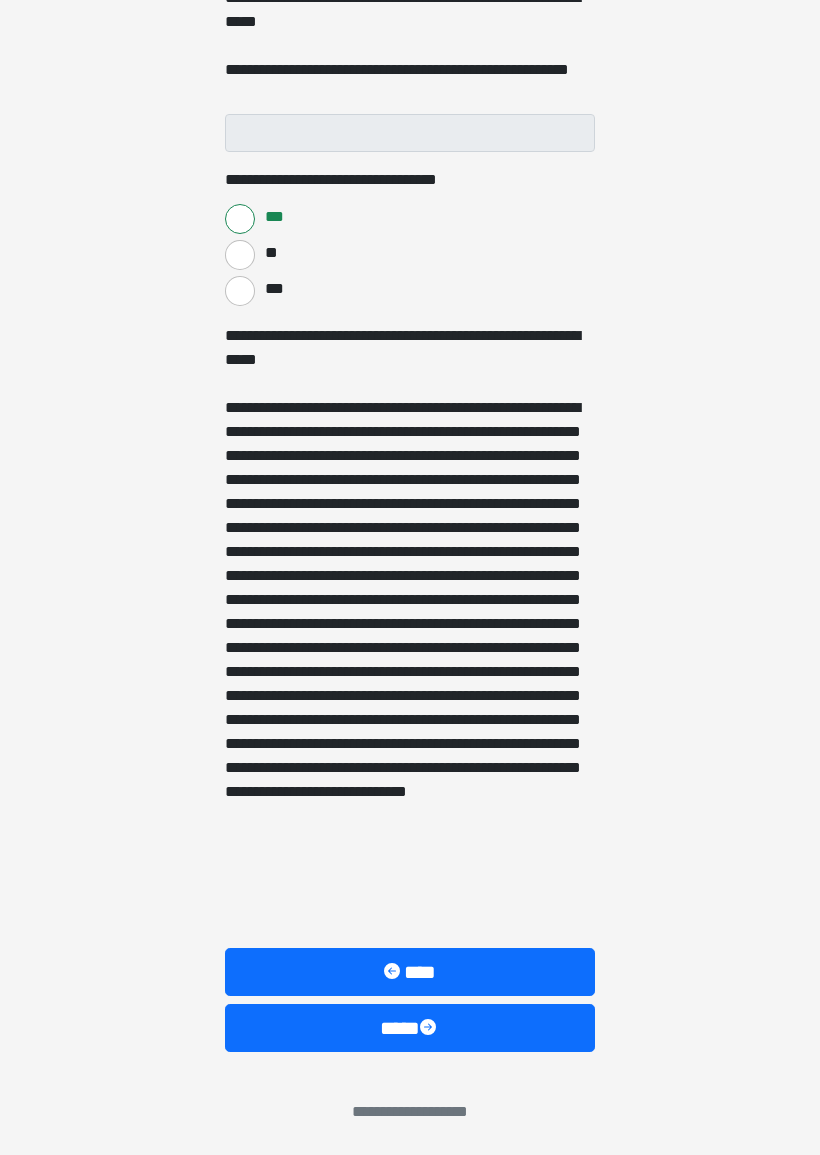 click on "****" at bounding box center (410, 972) 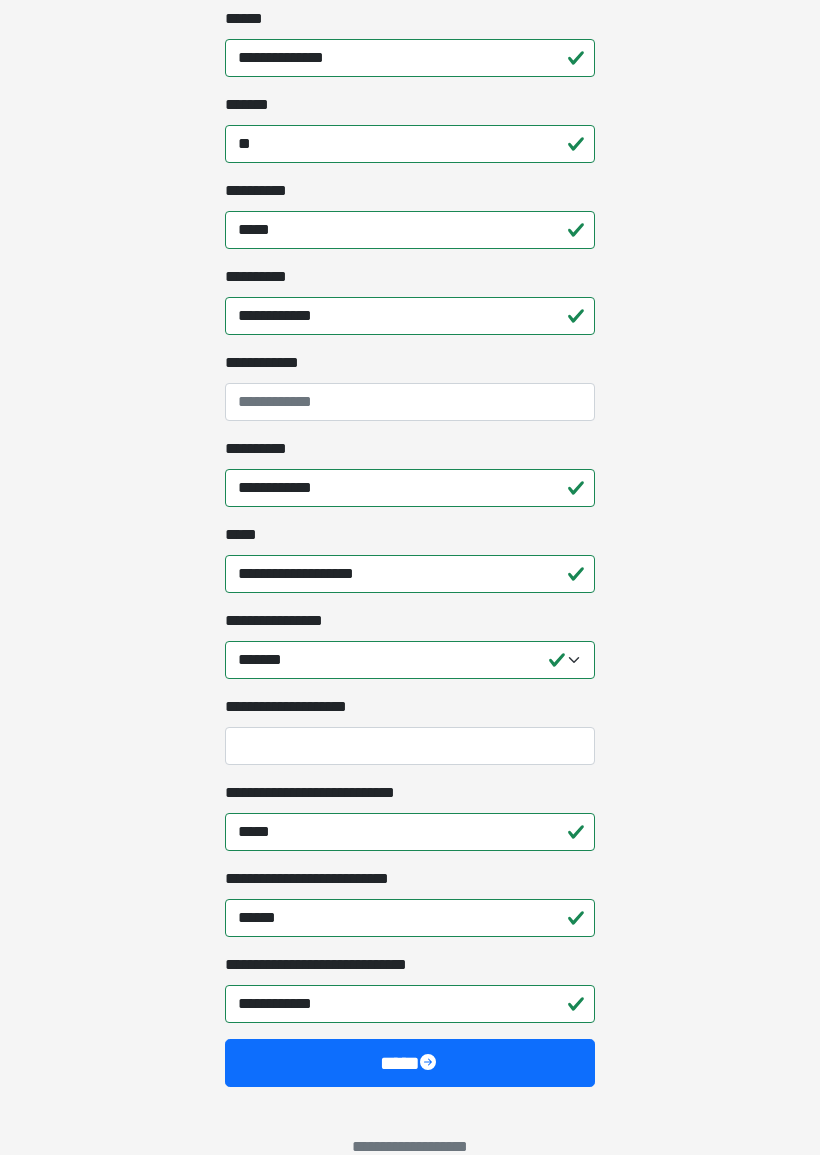 scroll, scrollTop: 1334, scrollLeft: 0, axis: vertical 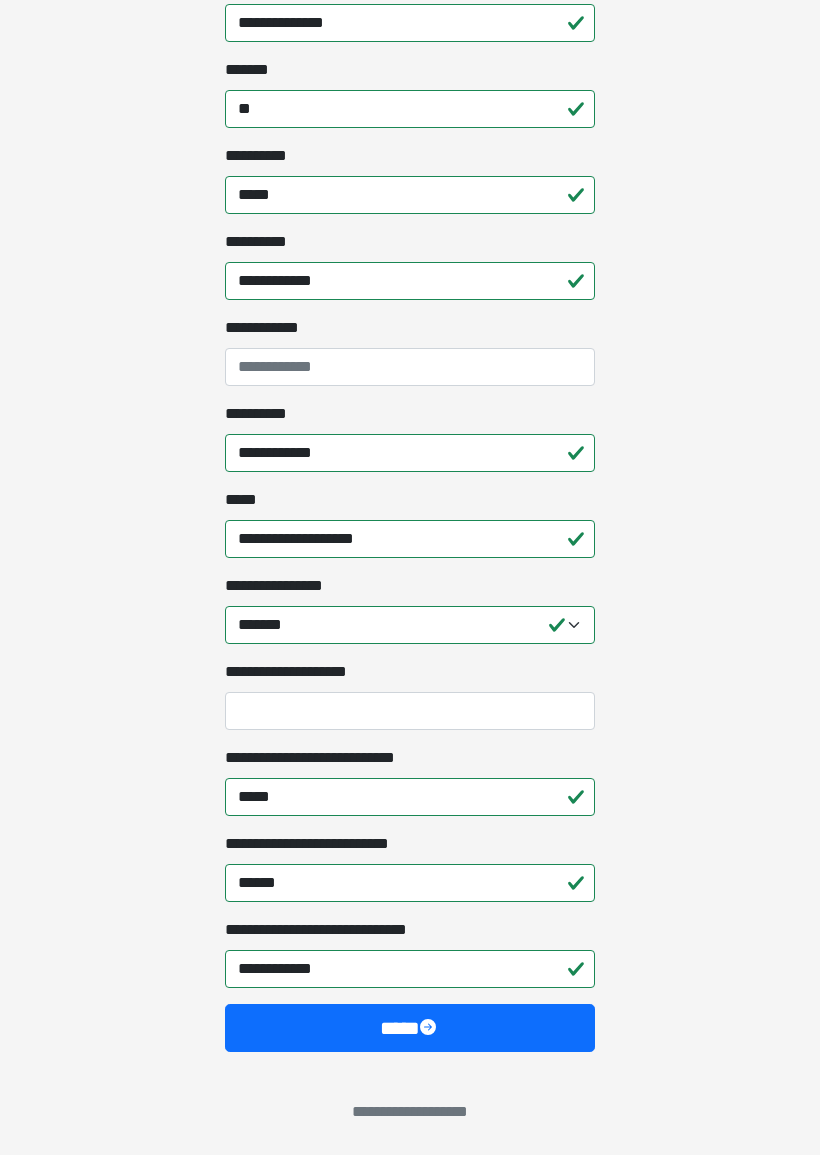 click at bounding box center [430, 1029] 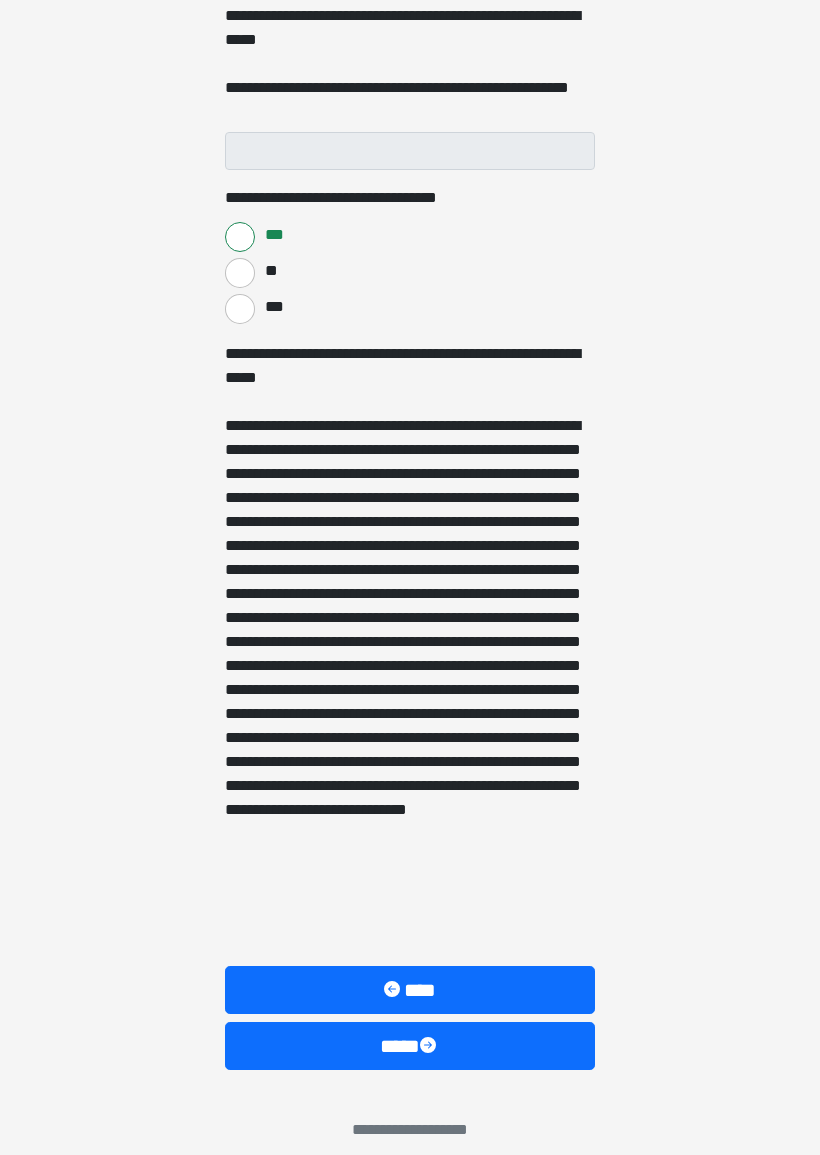 scroll, scrollTop: 1248, scrollLeft: 0, axis: vertical 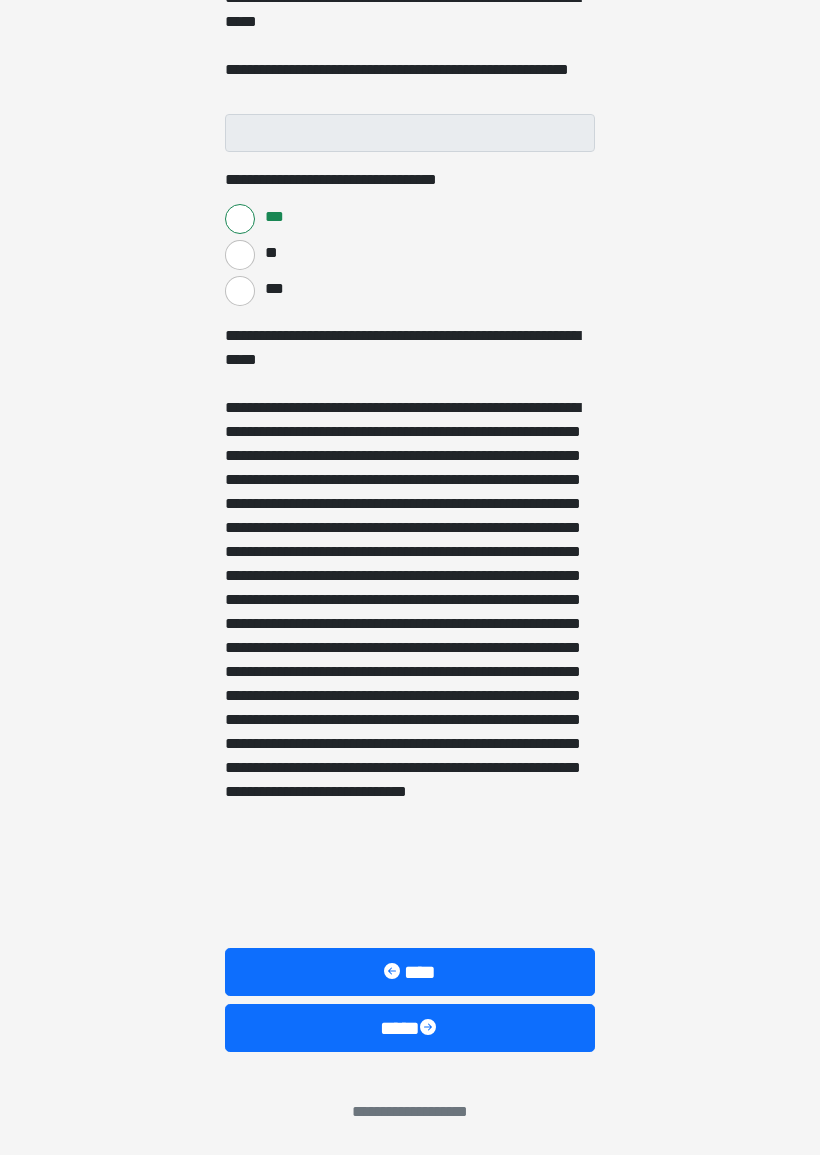 click on "****" at bounding box center [410, 972] 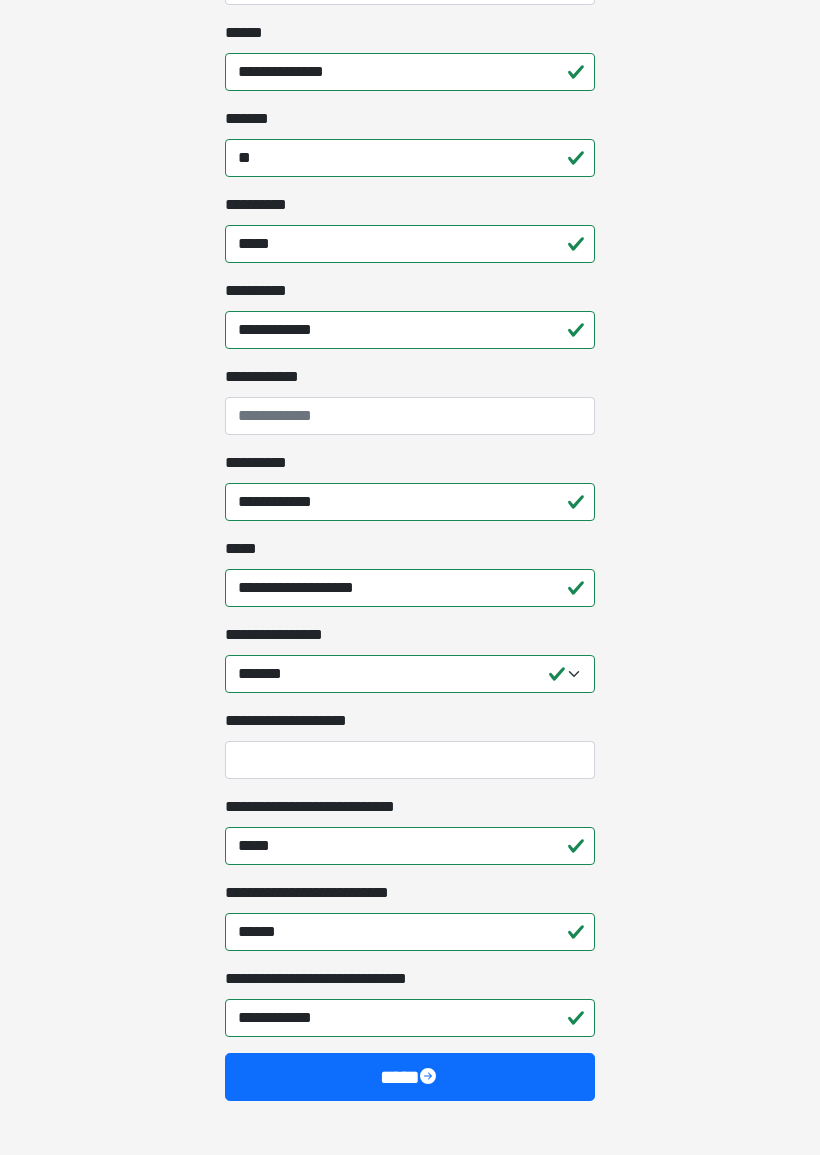 scroll, scrollTop: 1334, scrollLeft: 0, axis: vertical 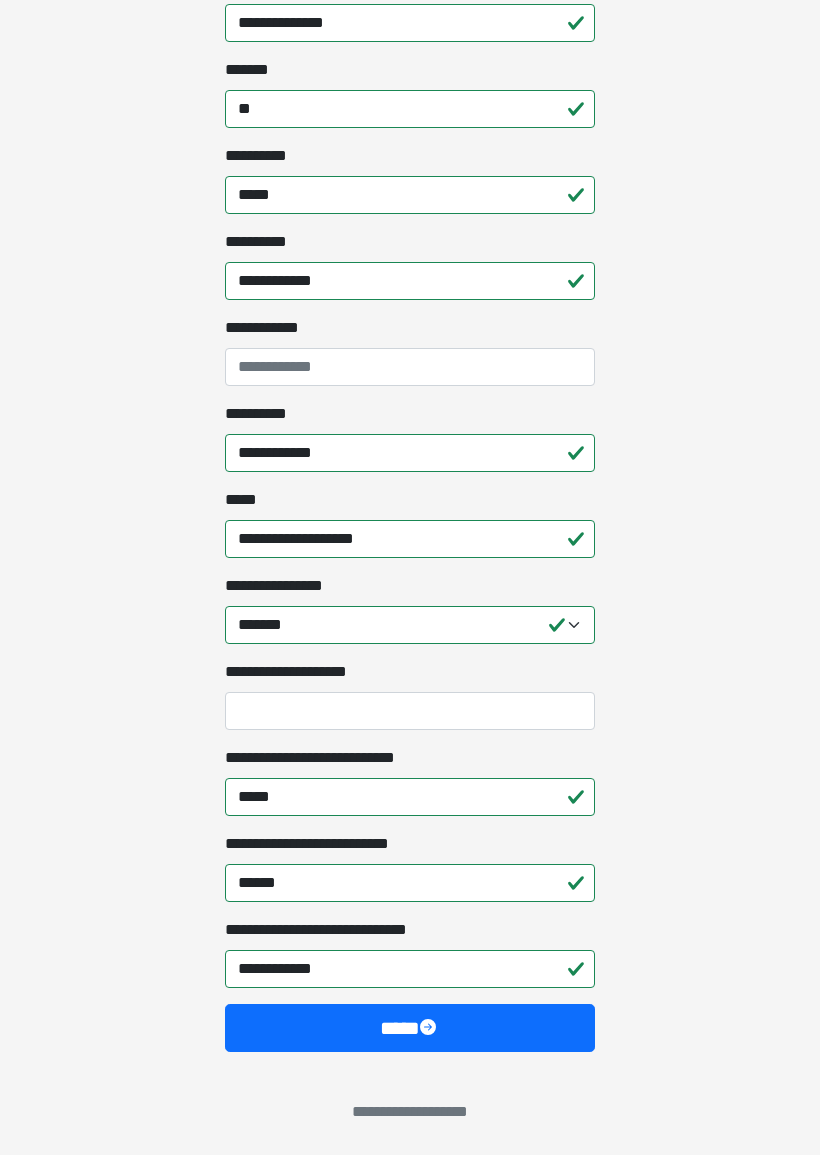 click at bounding box center (430, 1029) 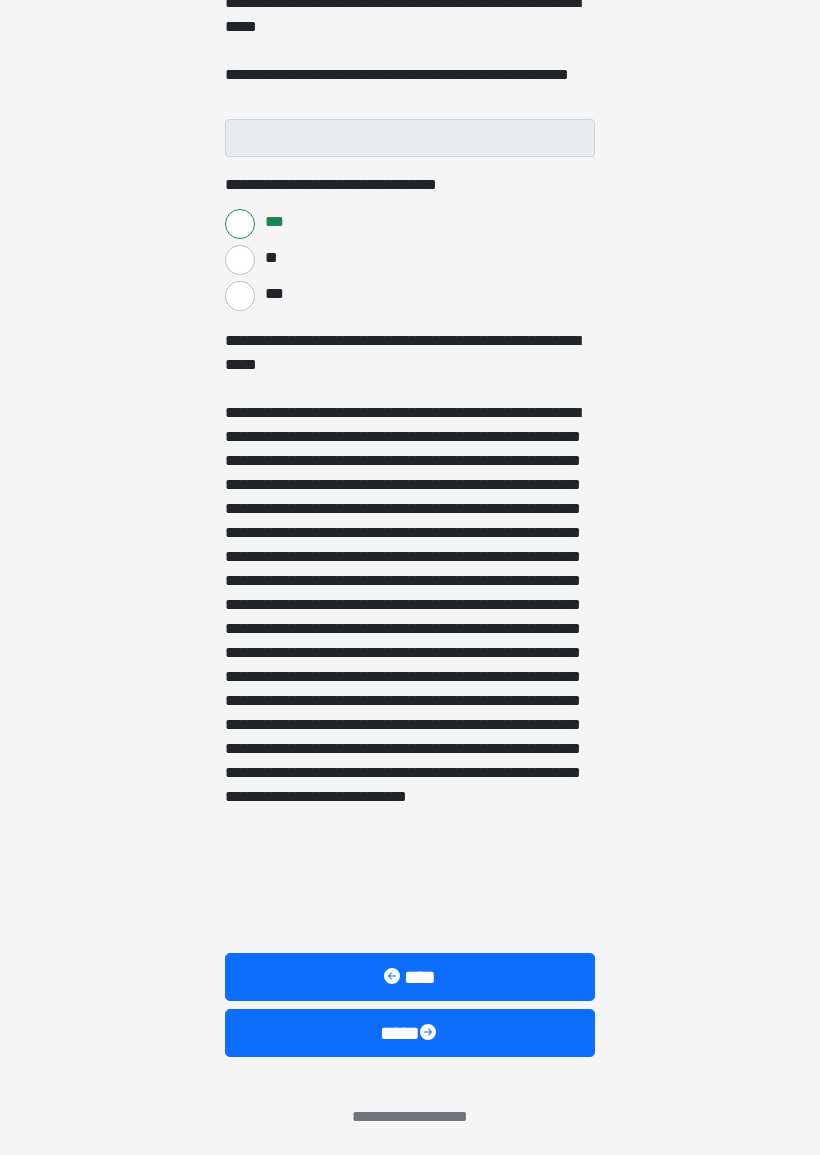 scroll, scrollTop: 1248, scrollLeft: 0, axis: vertical 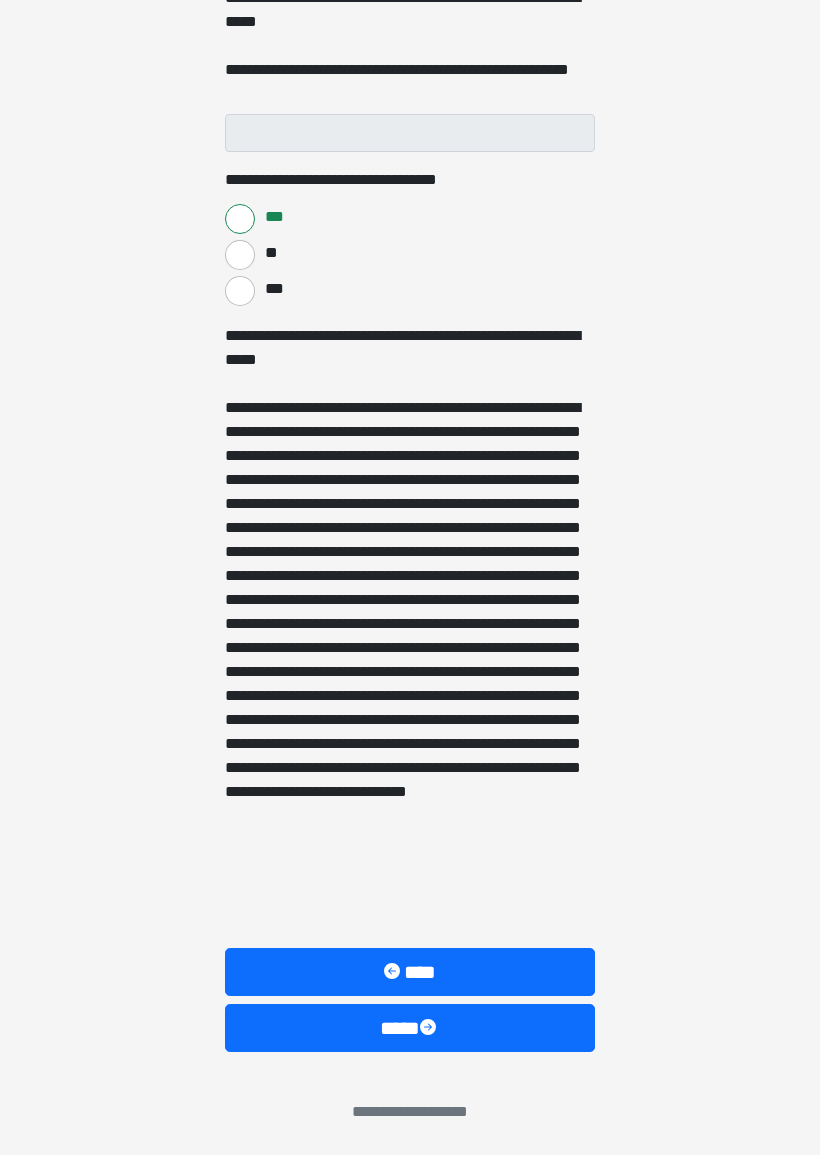 click at bounding box center (430, 1029) 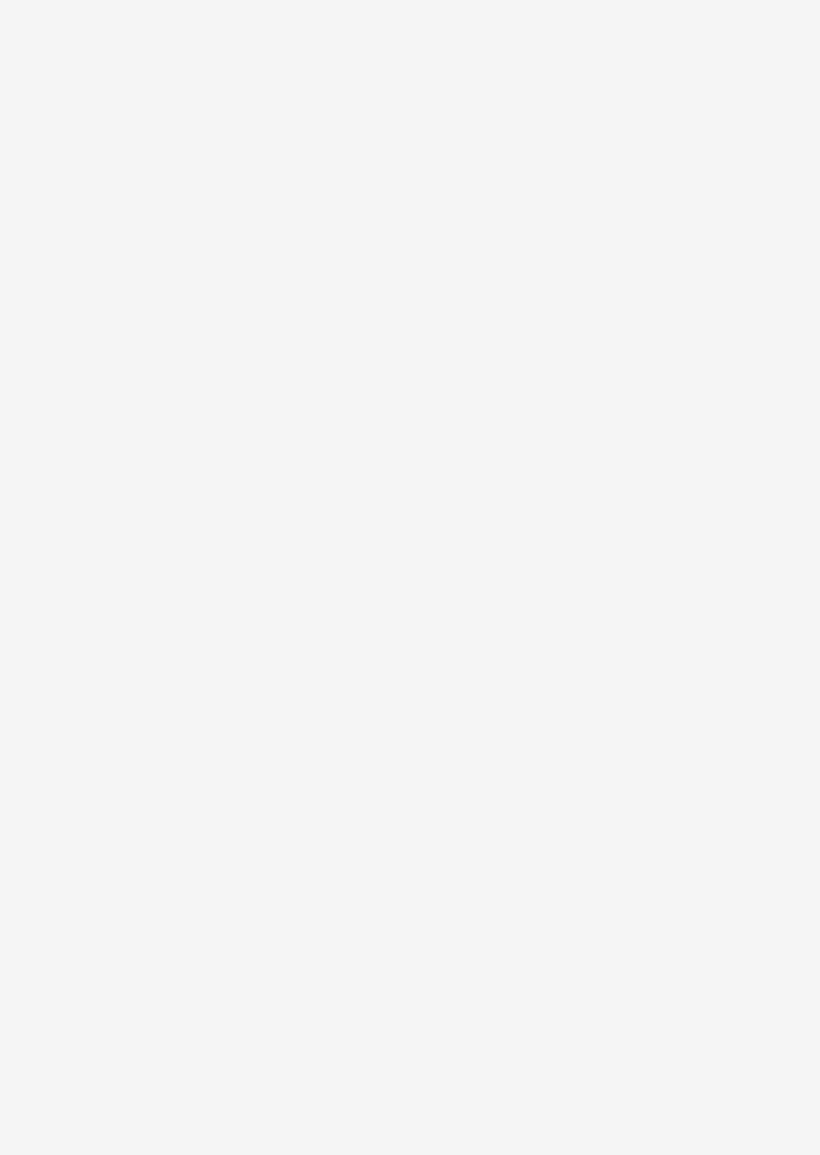 scroll, scrollTop: 0, scrollLeft: 0, axis: both 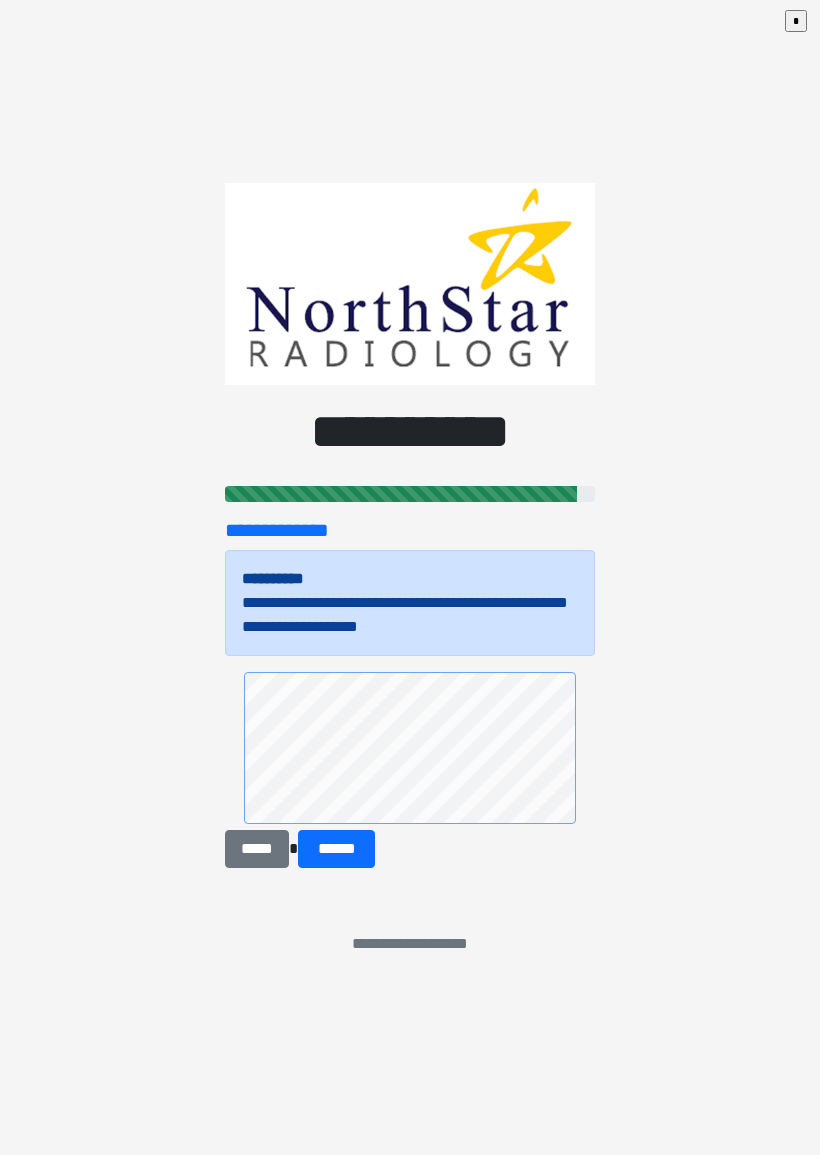 click on "******" at bounding box center (336, 849) 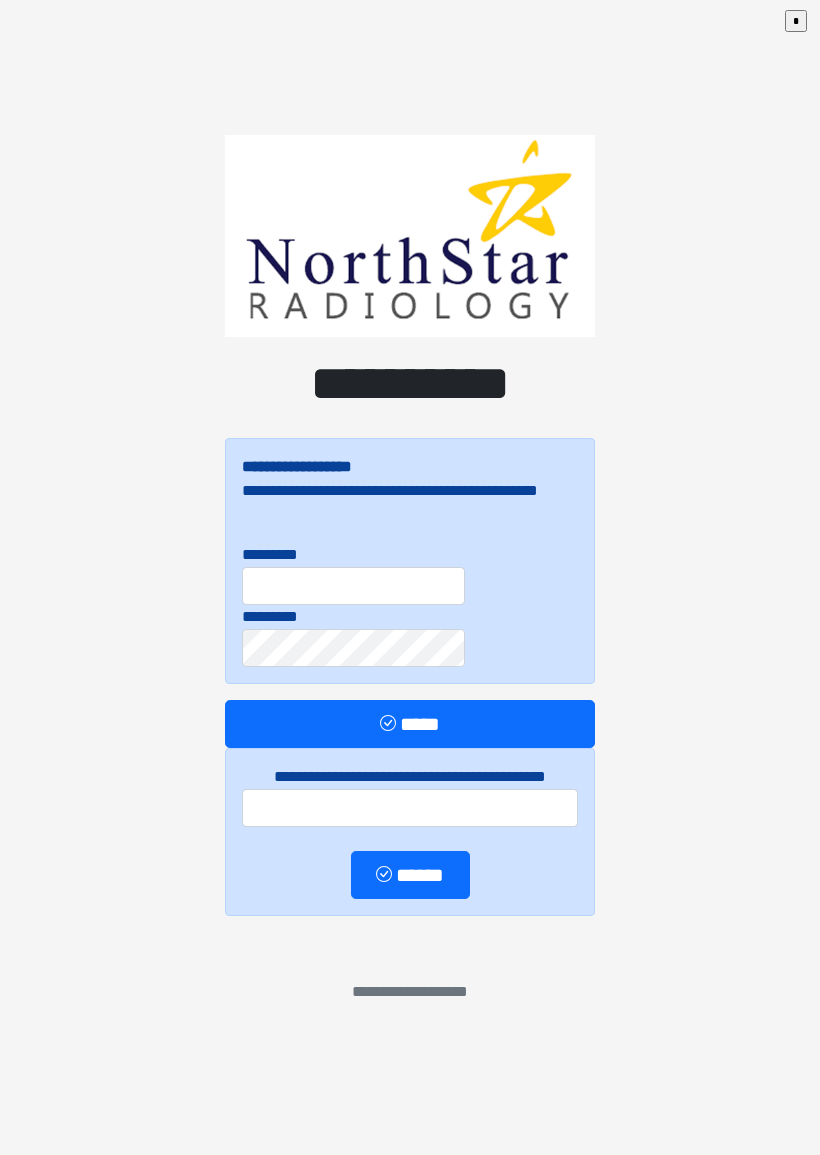 scroll, scrollTop: 0, scrollLeft: 0, axis: both 